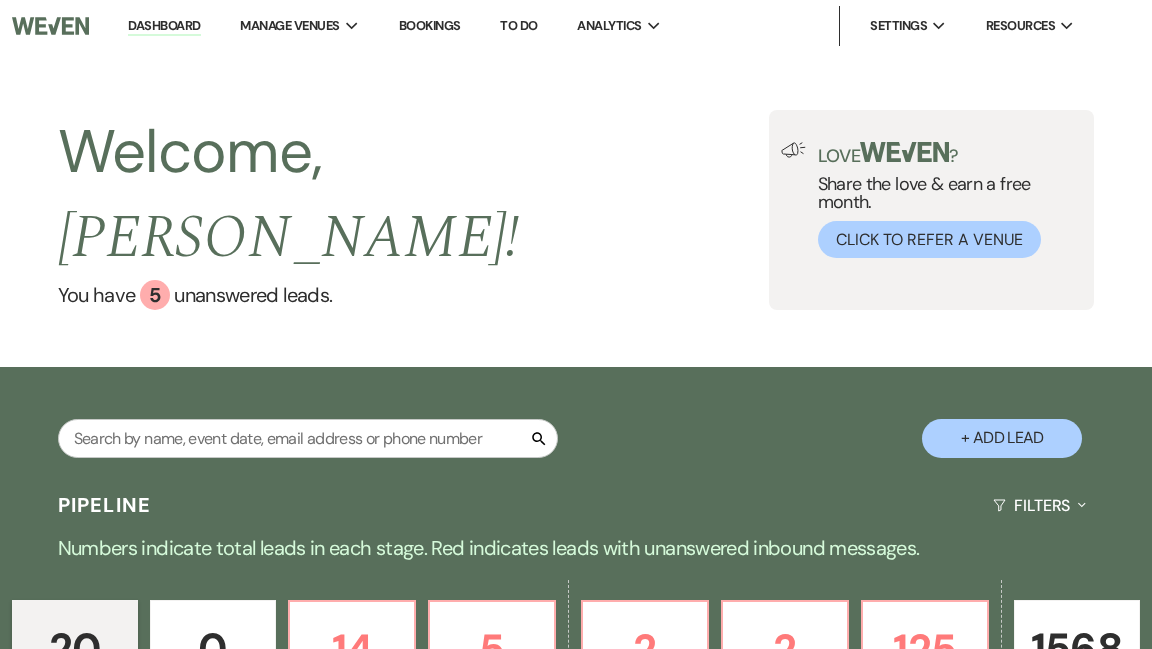 scroll, scrollTop: 0, scrollLeft: 0, axis: both 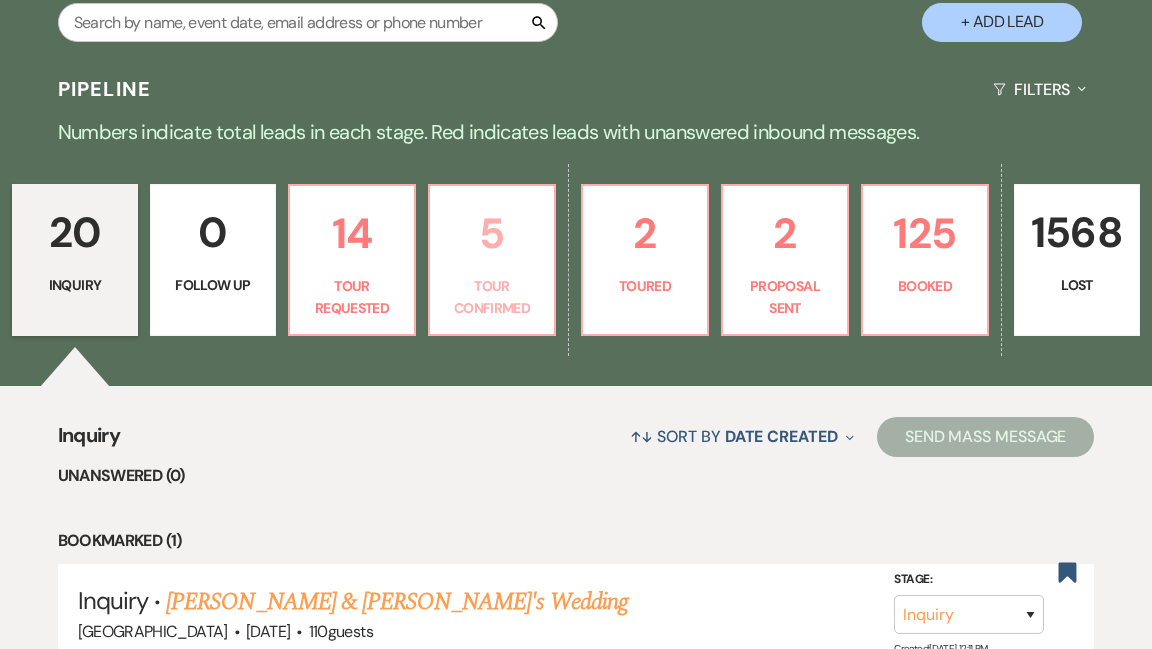 click on "Tour Confirmed" at bounding box center [492, 297] 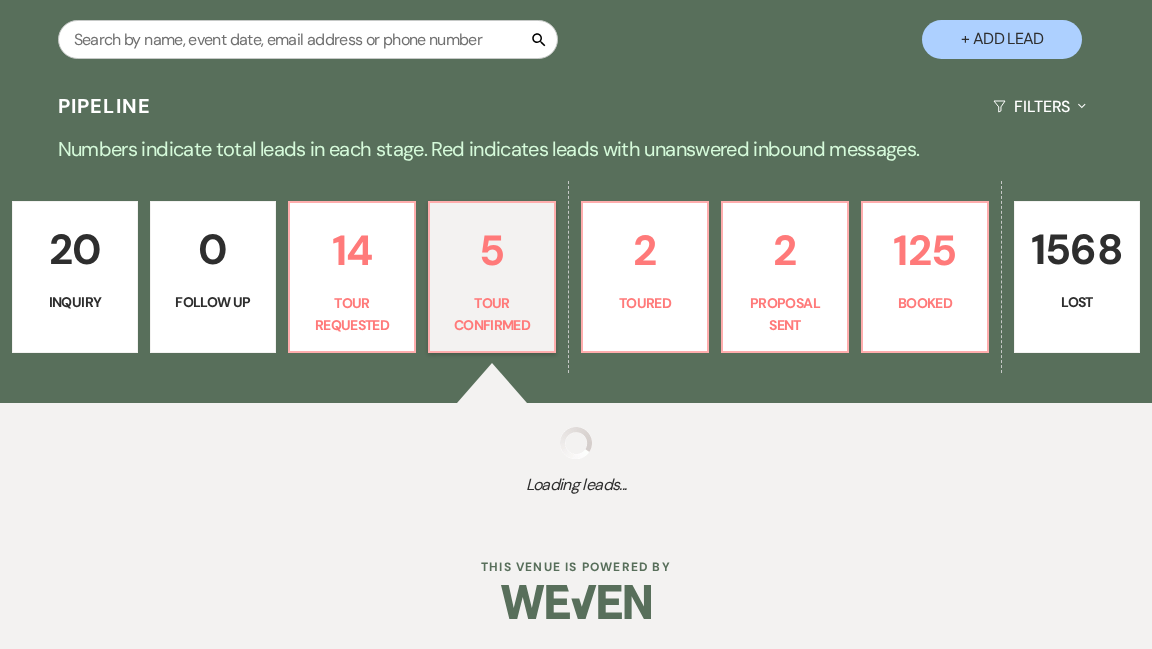 select on "4" 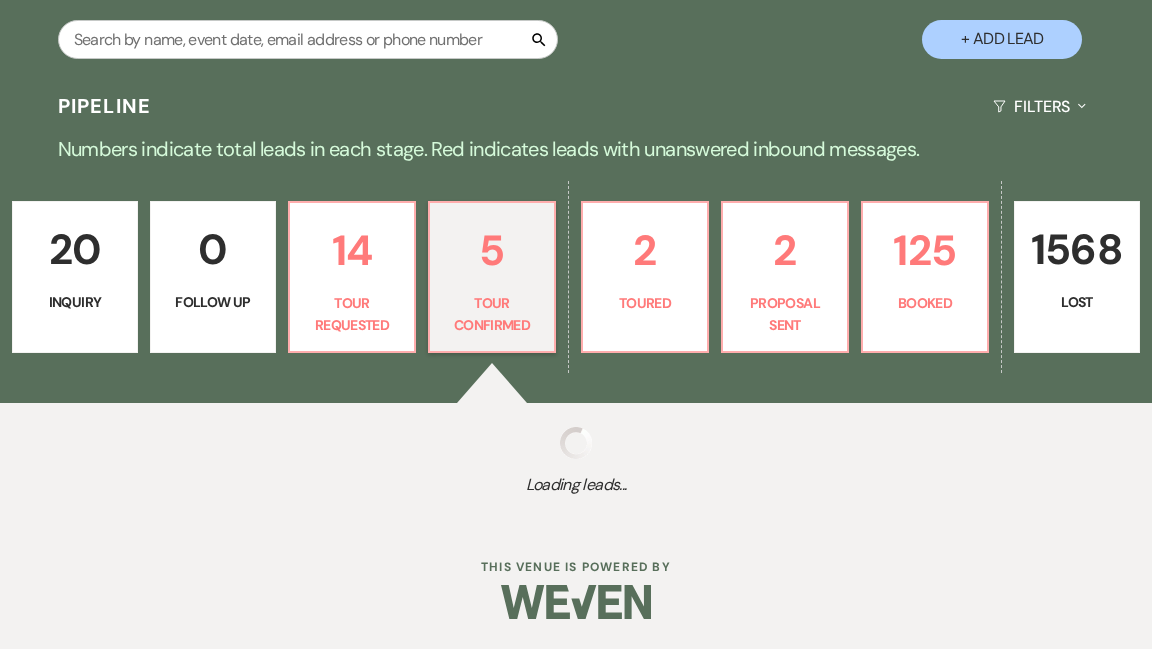 select on "4" 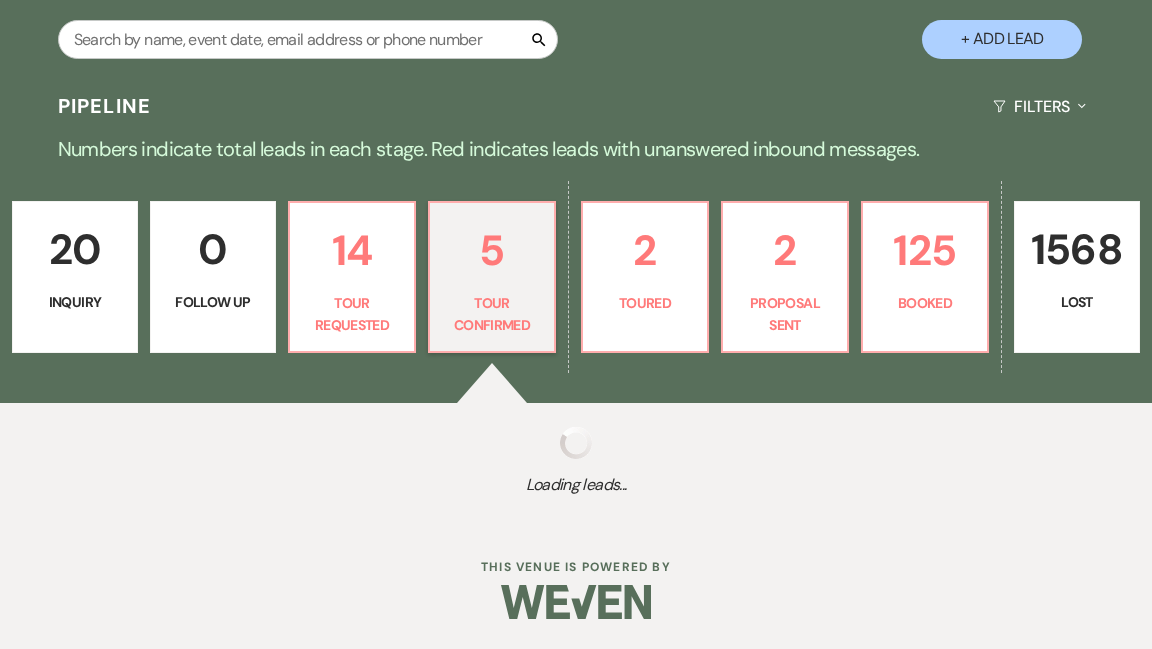 select on "4" 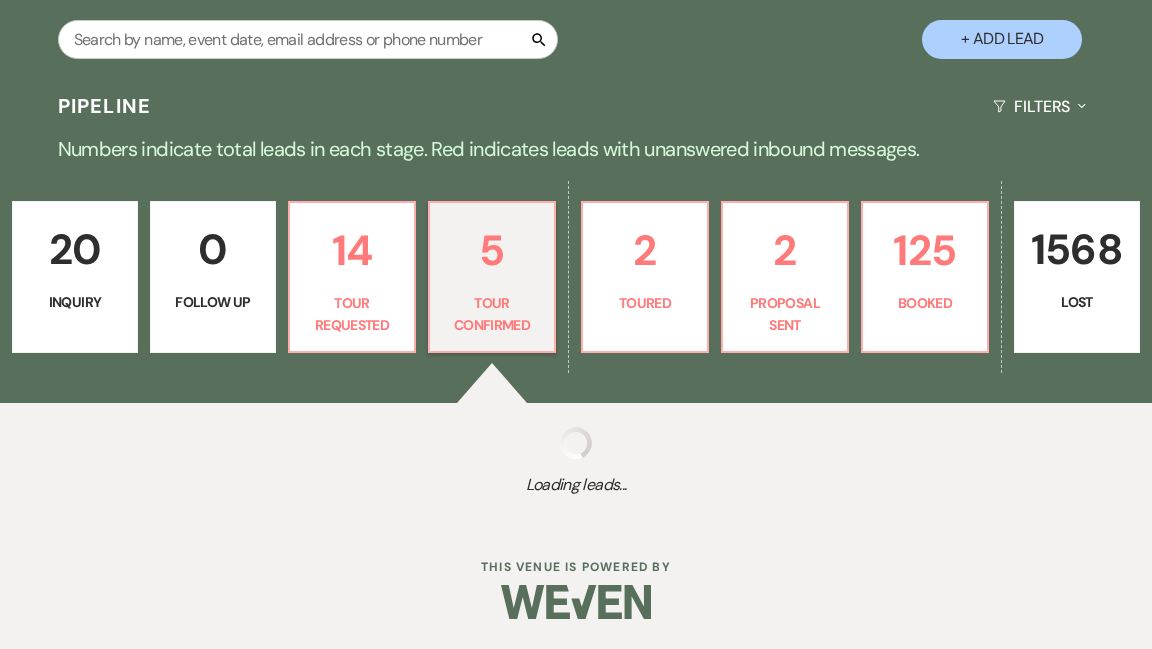 select on "4" 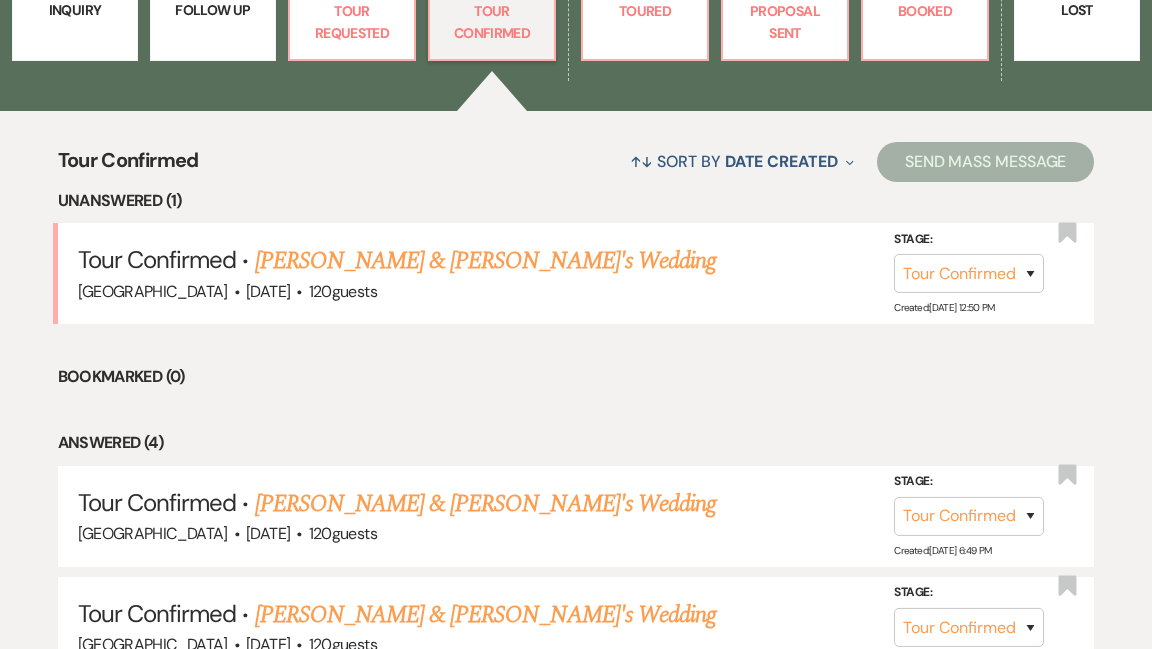 scroll, scrollTop: 703, scrollLeft: 0, axis: vertical 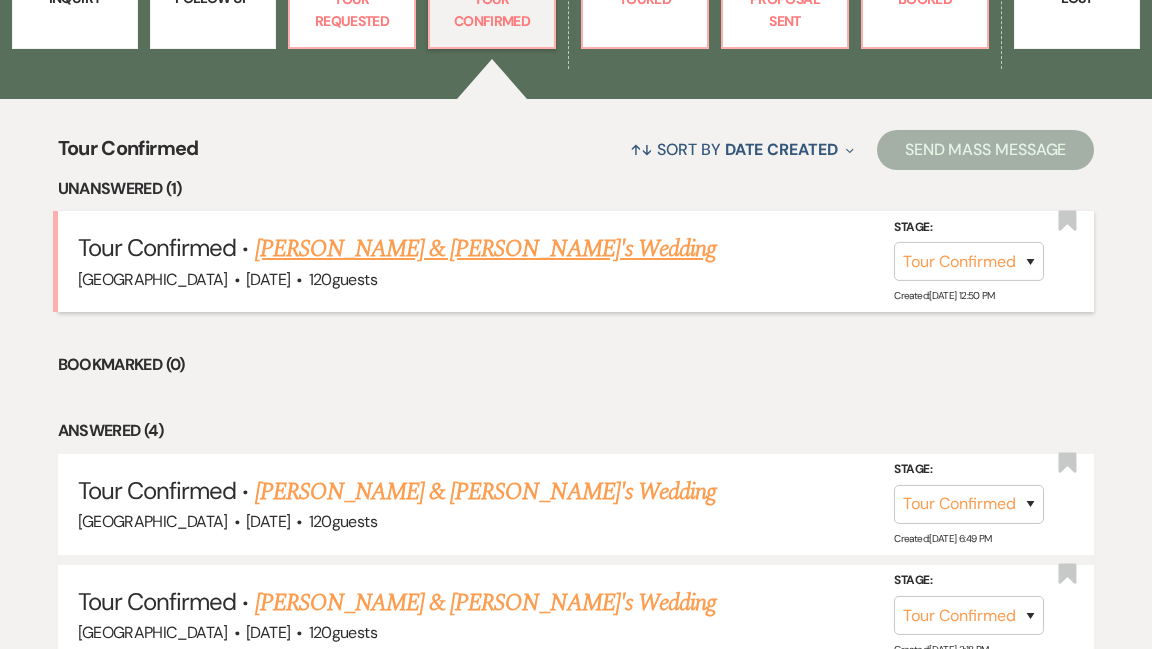 click on "[PERSON_NAME] & [PERSON_NAME]'s Wedding" at bounding box center (486, 249) 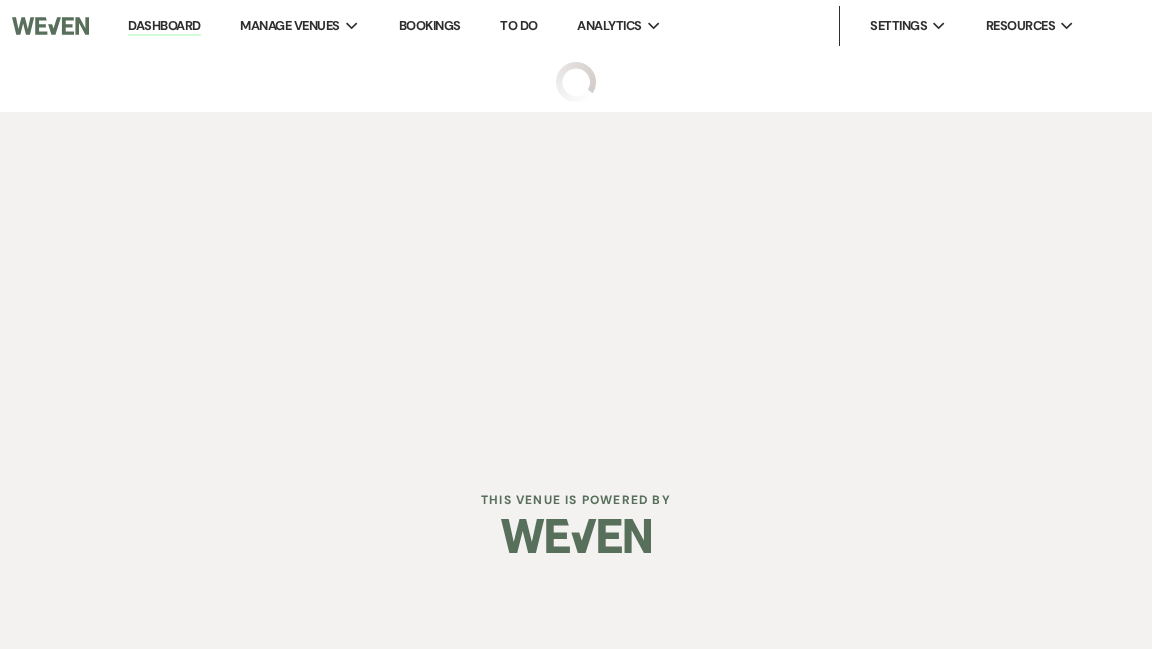select on "4" 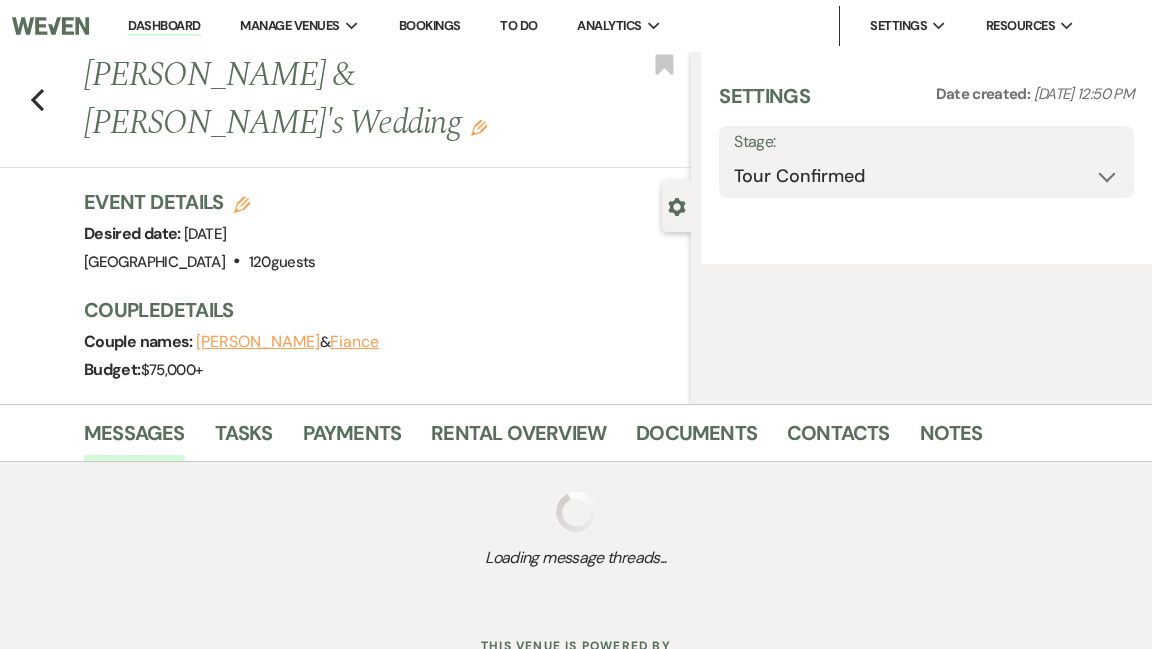 select on "5" 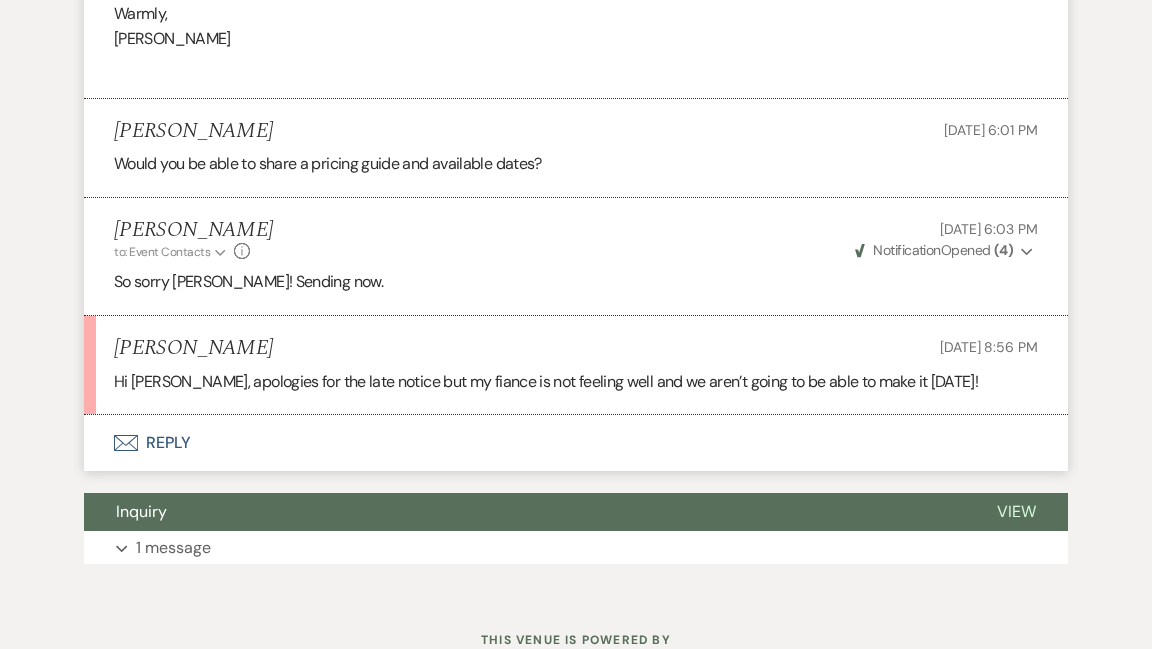 scroll, scrollTop: 1980, scrollLeft: 0, axis: vertical 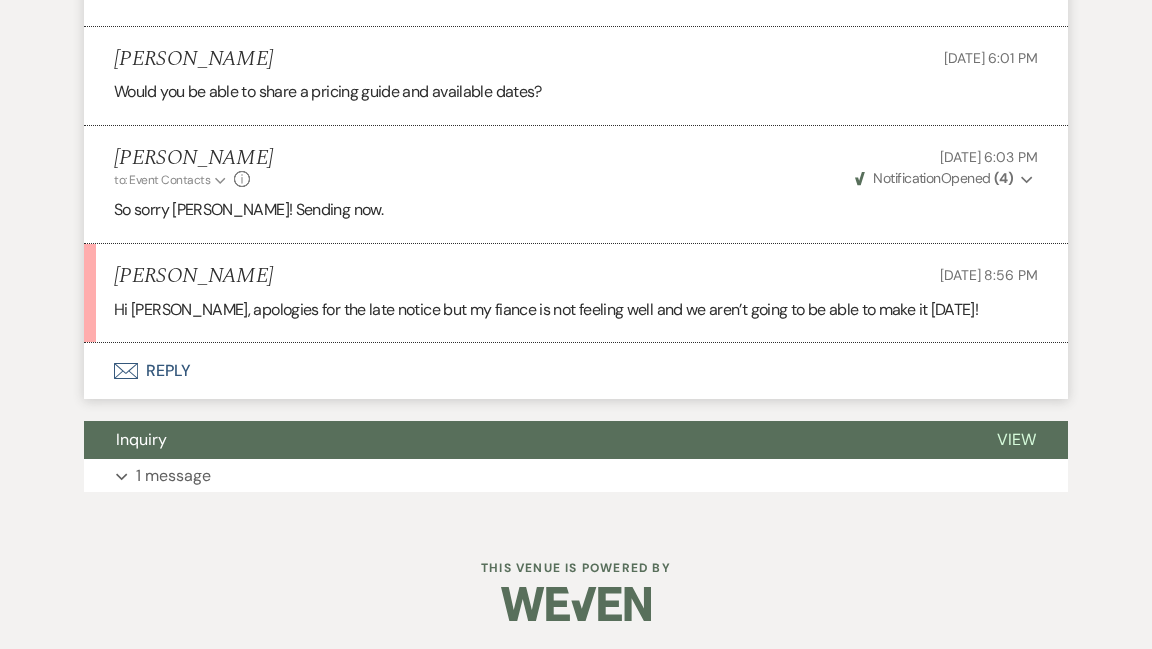 click on "Envelope Reply" at bounding box center (576, 371) 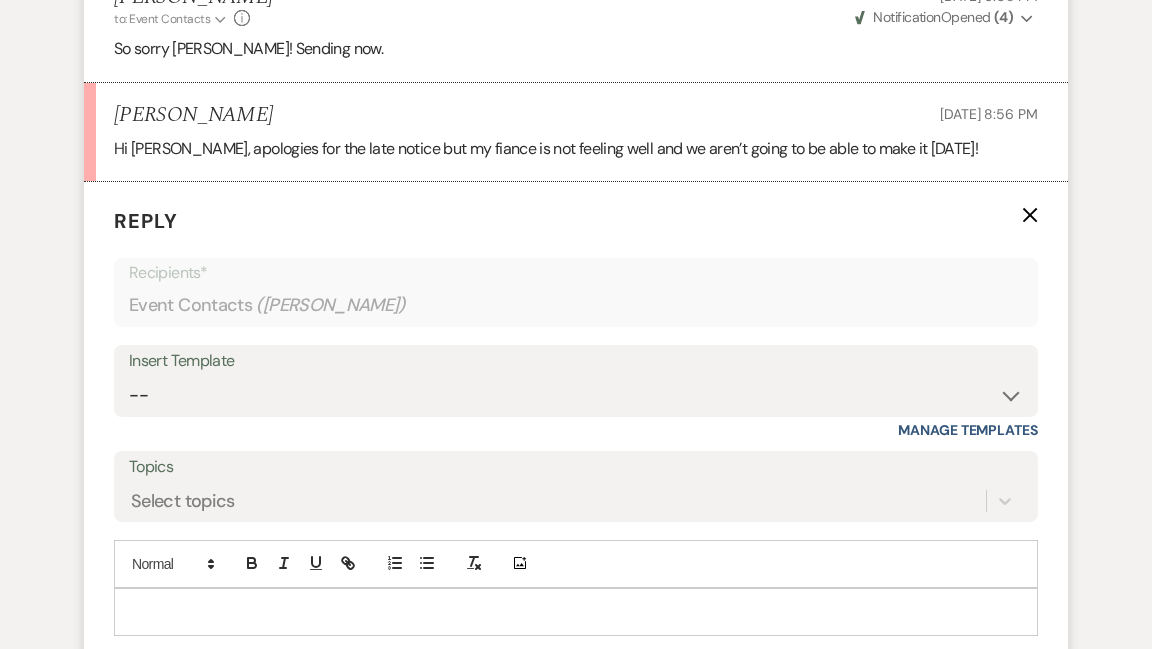 scroll, scrollTop: 2203, scrollLeft: 0, axis: vertical 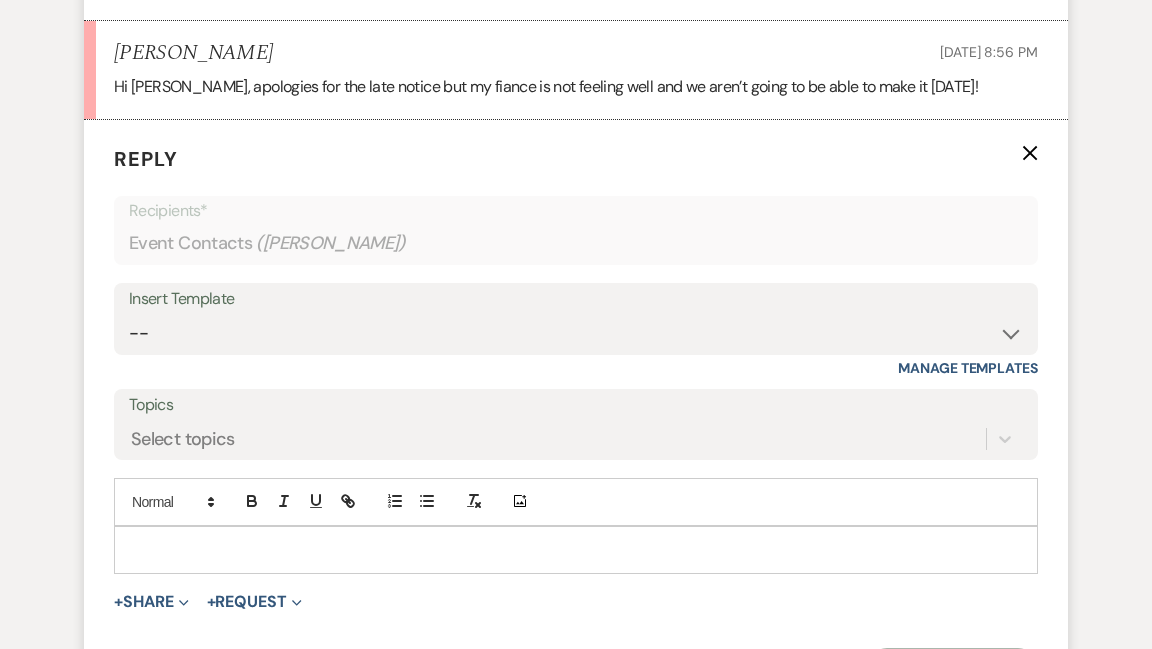 click at bounding box center (576, 550) 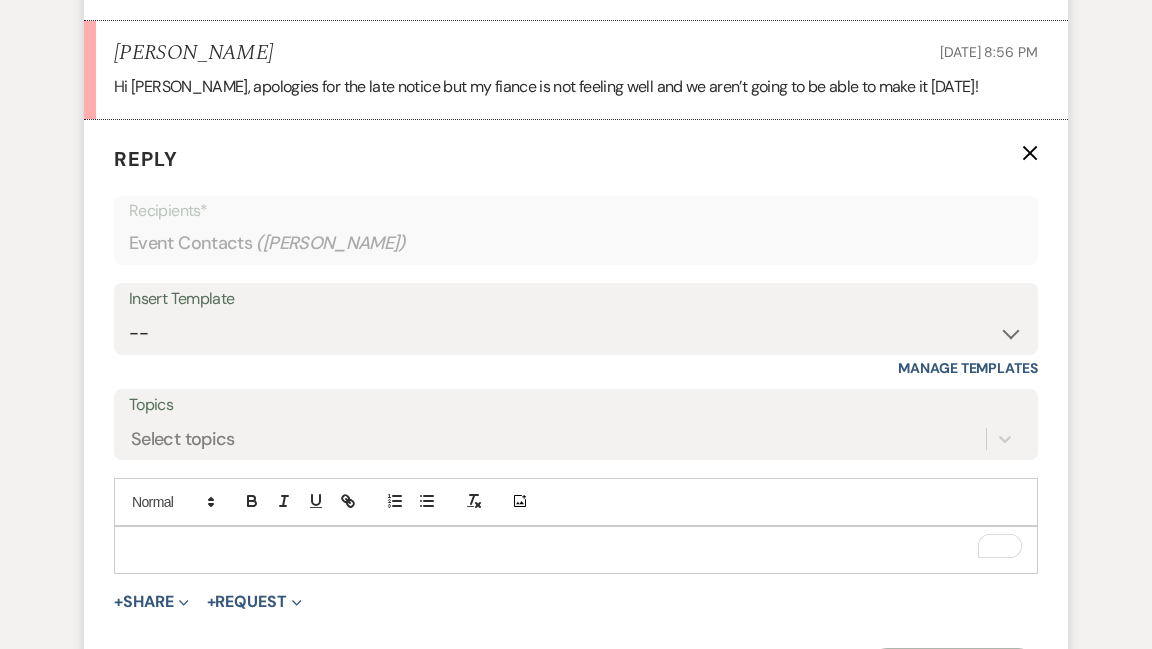 type 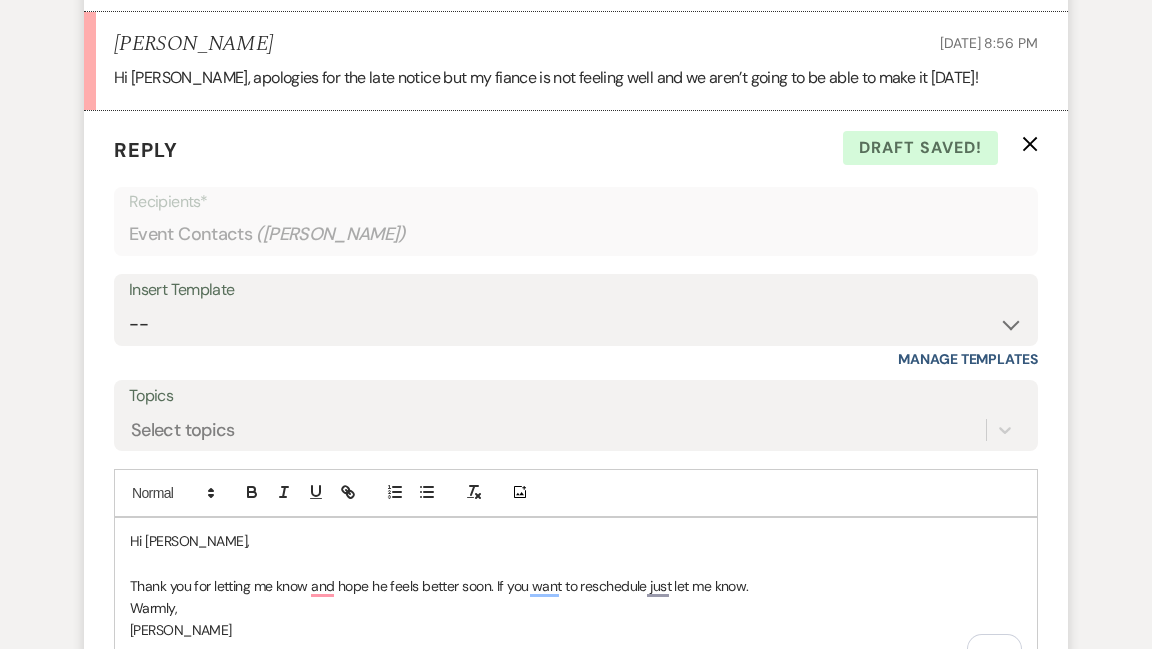 scroll, scrollTop: 2214, scrollLeft: 0, axis: vertical 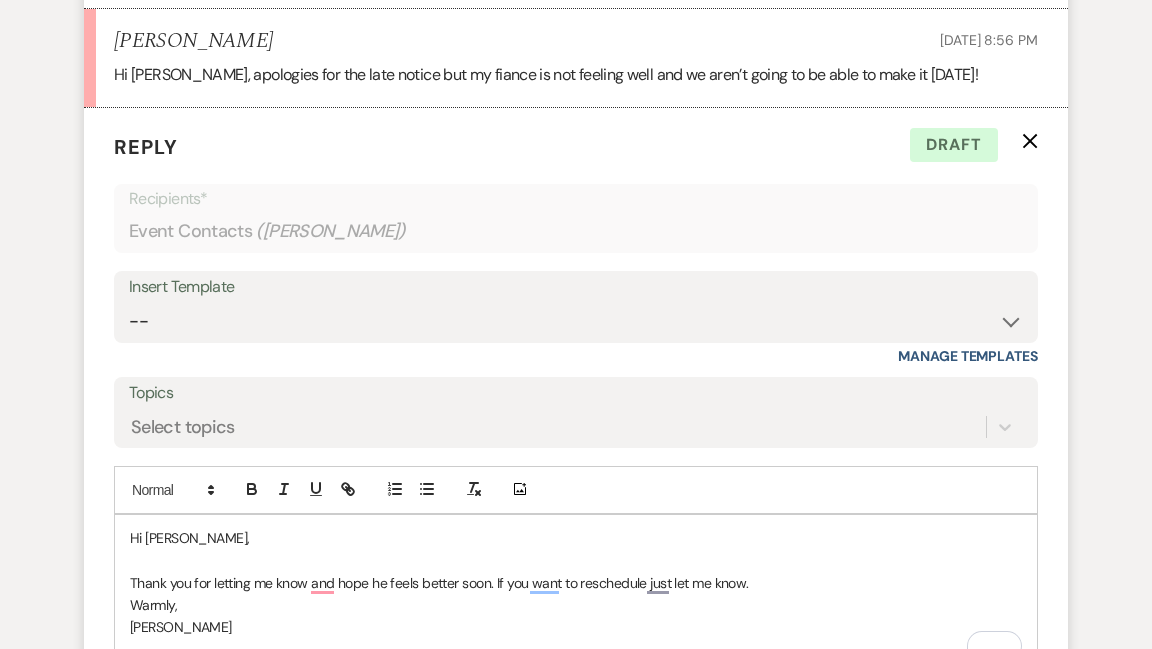click on "Thank you for letting me know and hope he feels better soon. If you want to reschedule just let me know." at bounding box center (576, 583) 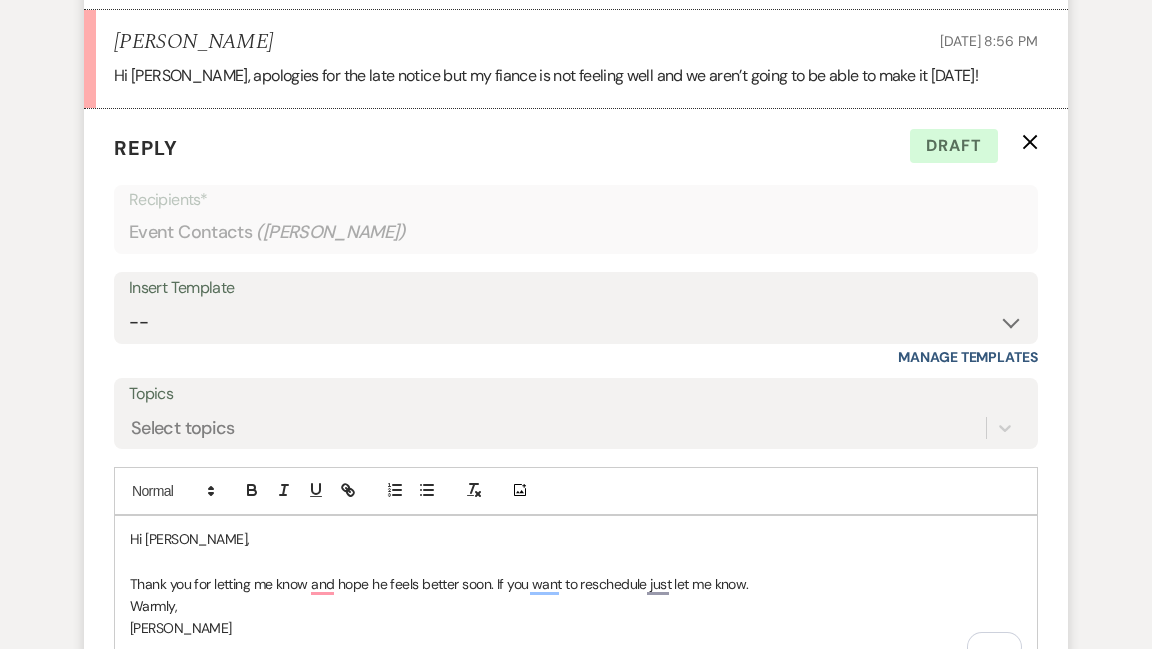 click on "Thank you for letting me know and hope he feels better soon. If you want to reschedule just let me know." at bounding box center (576, 584) 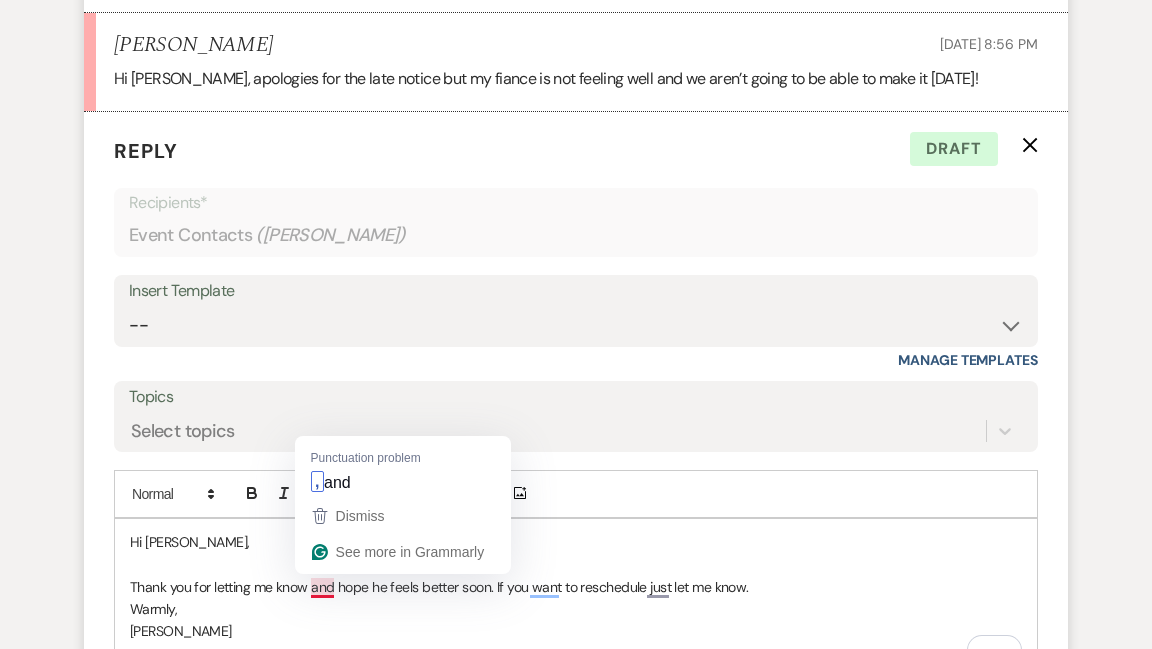 click on "Thank you for letting me know and hope he feels better soon. If you want to reschedule just let me know." at bounding box center (576, 587) 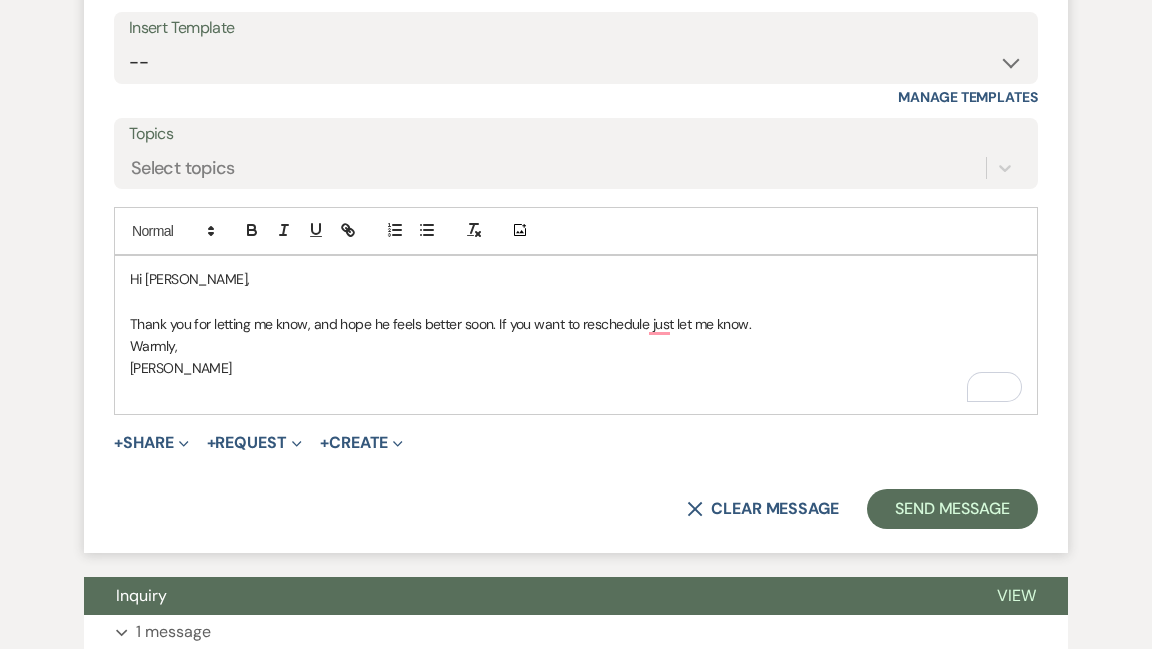 scroll, scrollTop: 2475, scrollLeft: 0, axis: vertical 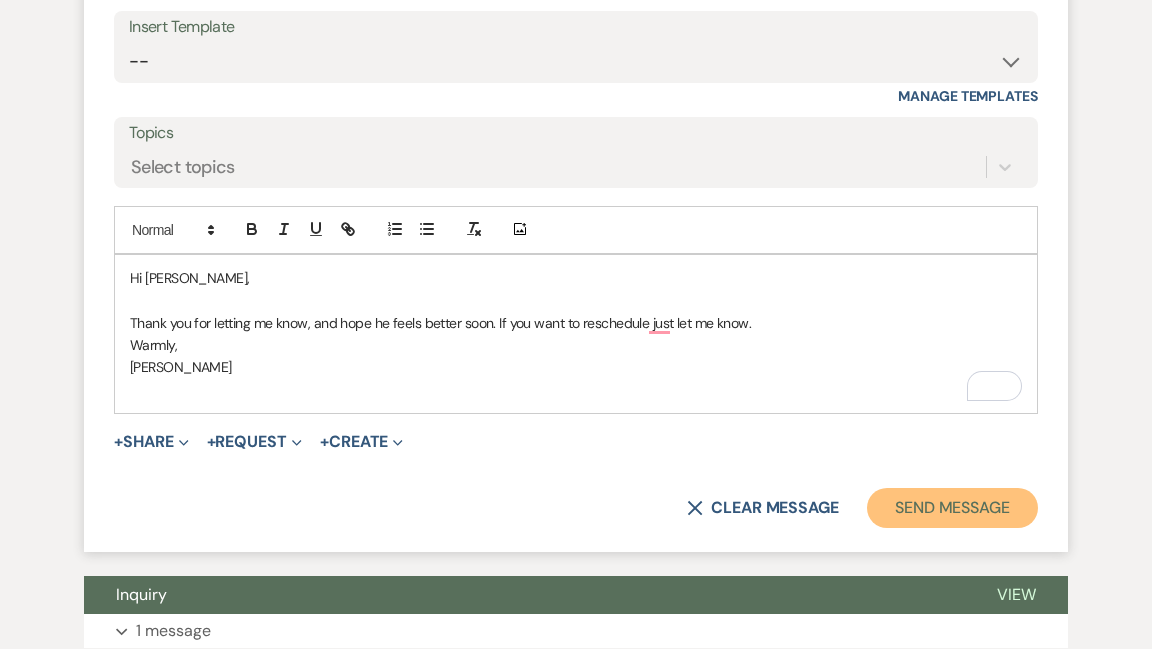 click on "Send Message" at bounding box center (952, 508) 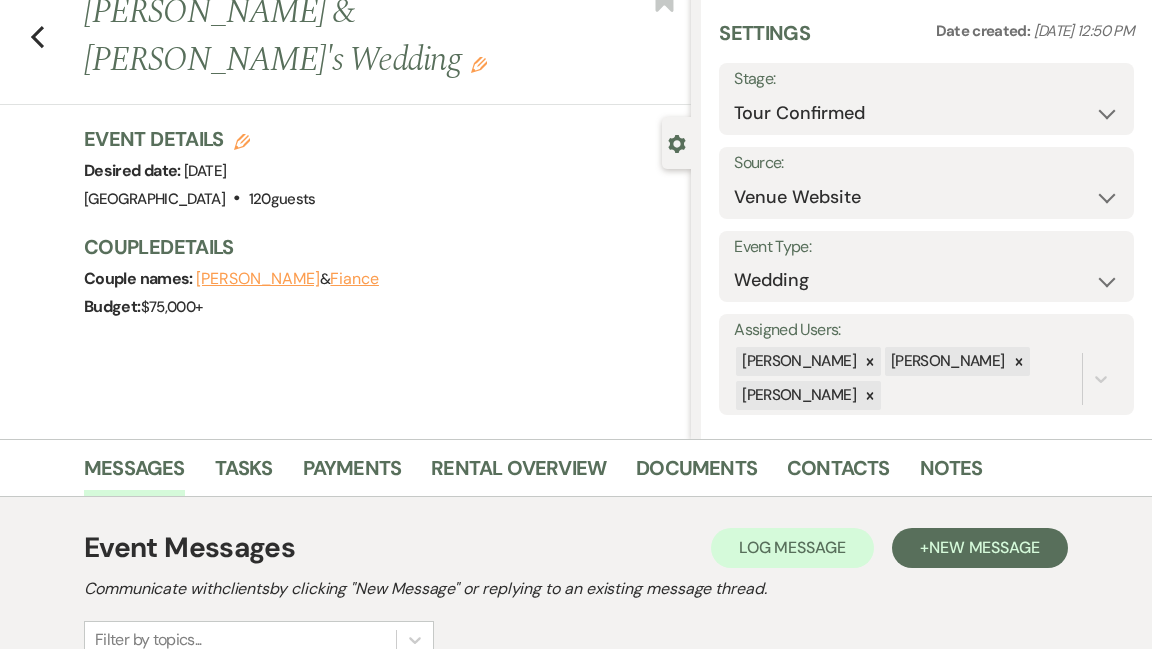 scroll, scrollTop: 0, scrollLeft: 0, axis: both 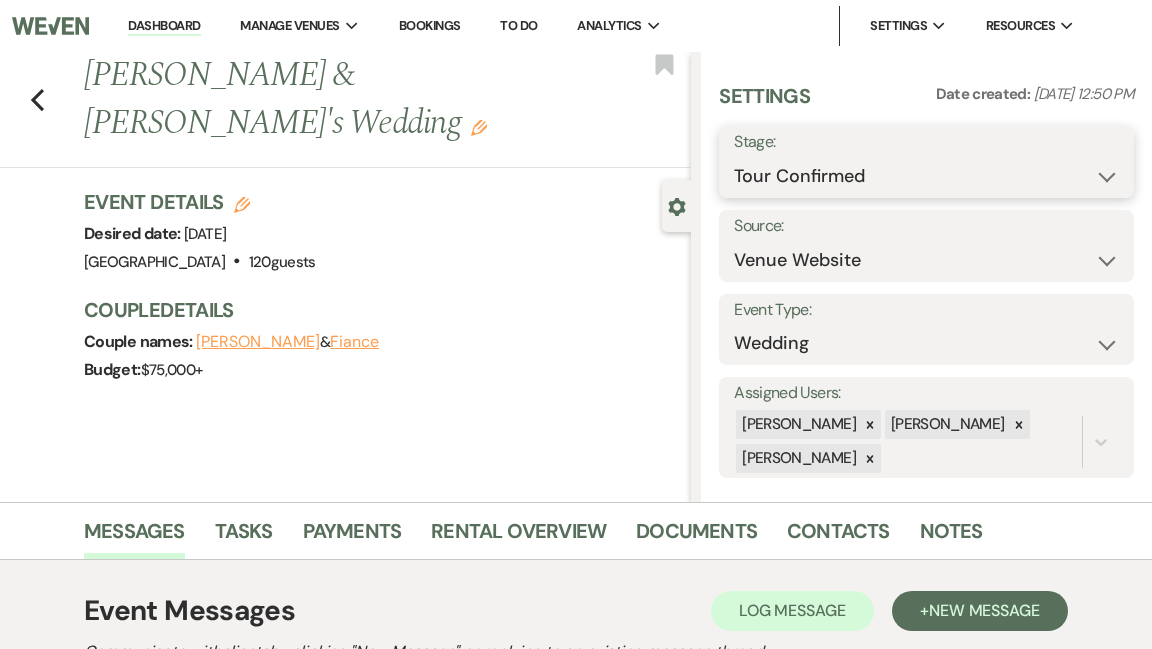 click on "Inquiry Follow Up Tour Requested Tour Confirmed Toured Proposal Sent Booked Lost" at bounding box center [926, 176] 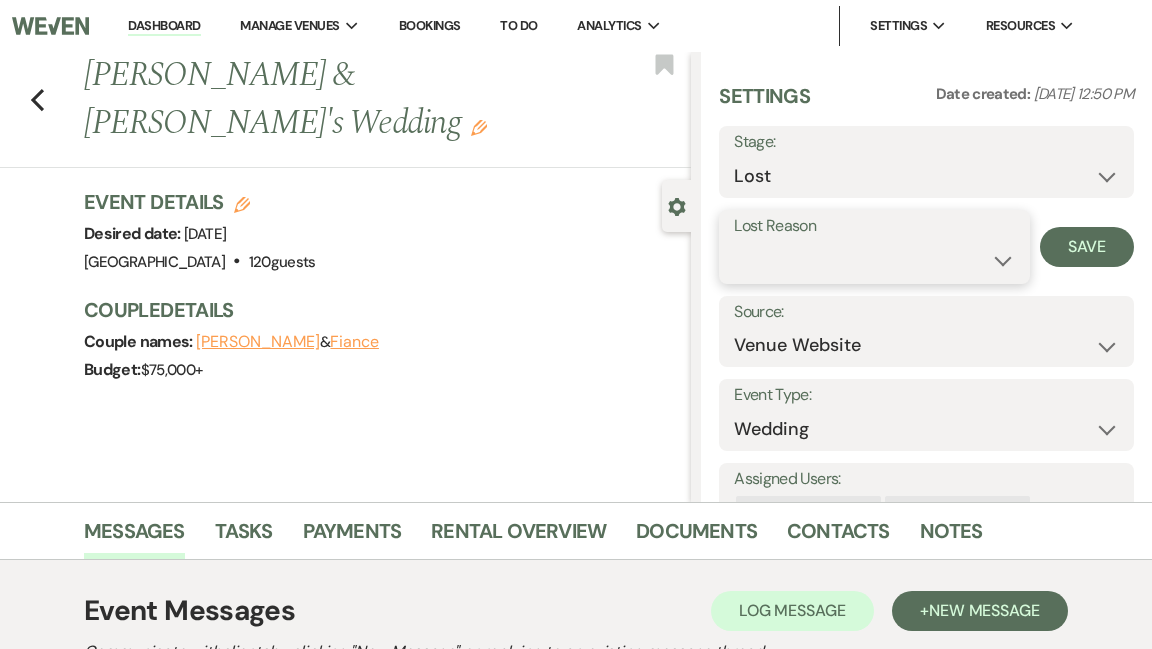 click on "Booked Elsewhere Budget Date Unavailable No Response Not a Good Match Capacity Cancelled Duplicate (hidden) Spam (hidden) Other (hidden) Other" at bounding box center (874, 260) 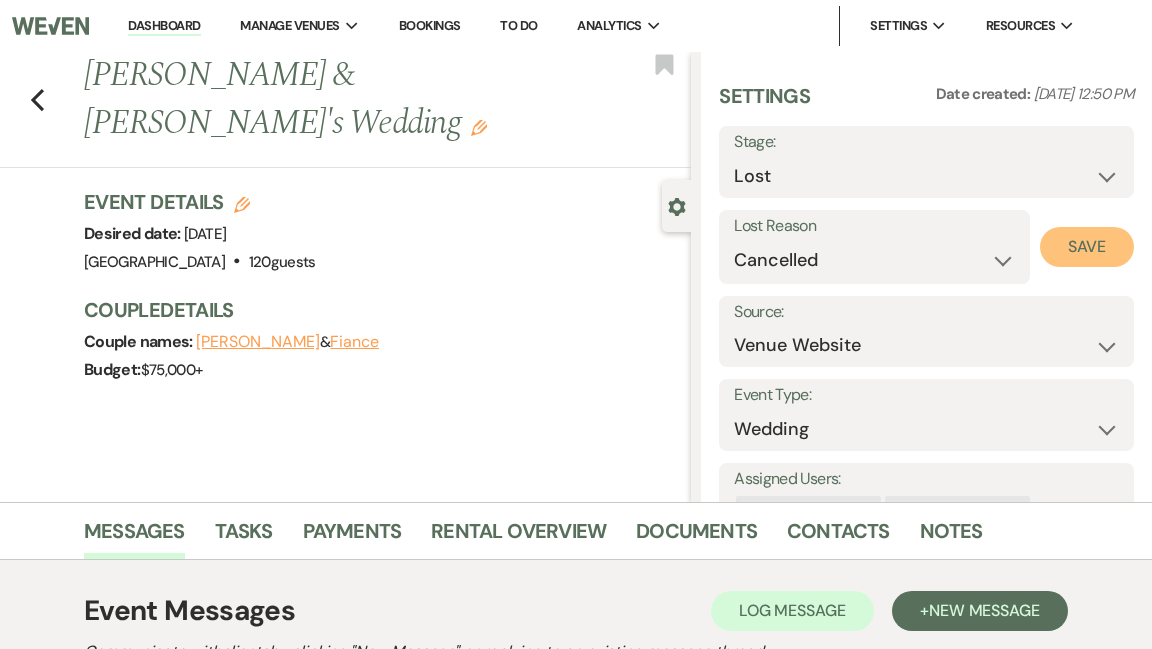 click on "Save" at bounding box center [1087, 247] 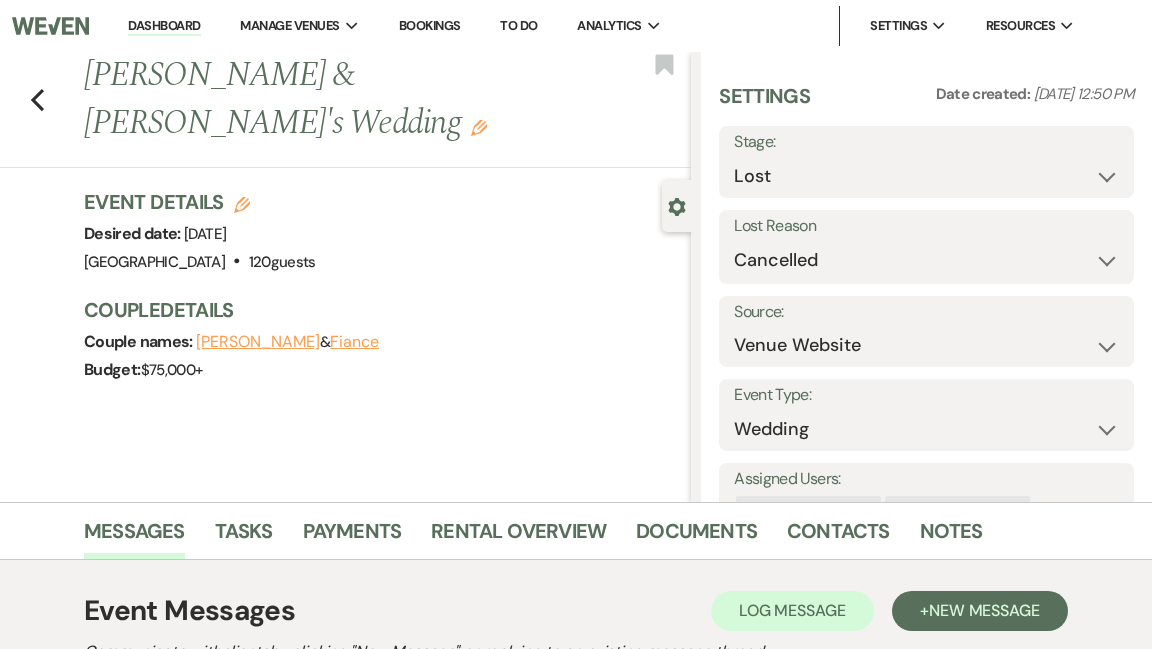 click on "Dashboard" at bounding box center (164, 26) 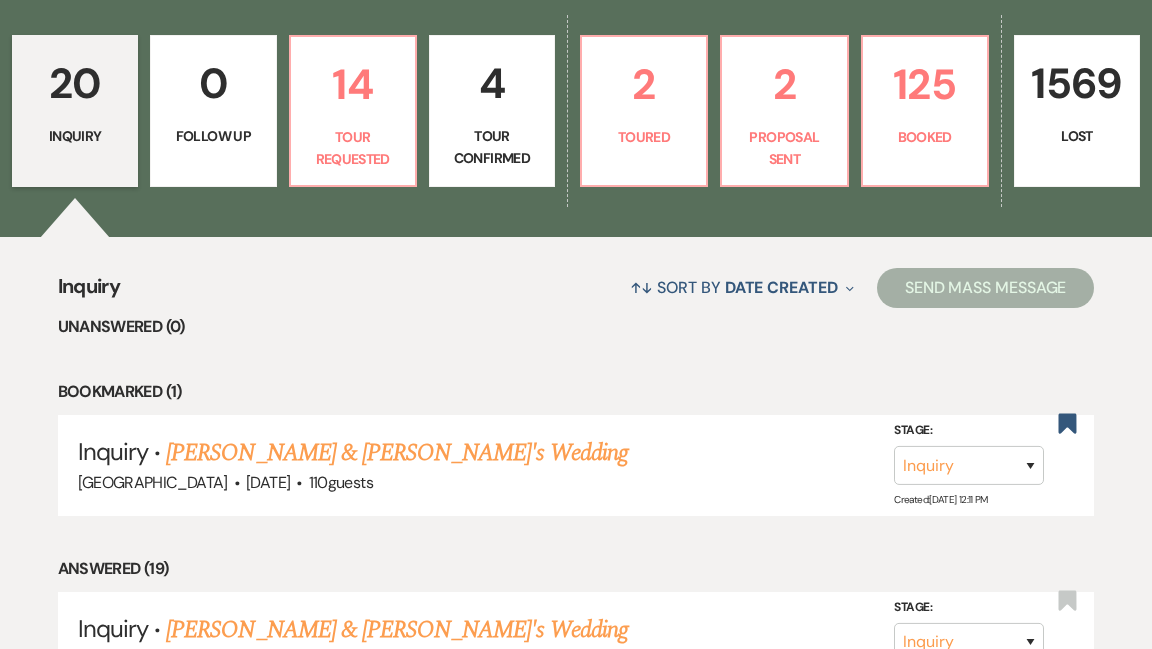 scroll, scrollTop: 567, scrollLeft: 0, axis: vertical 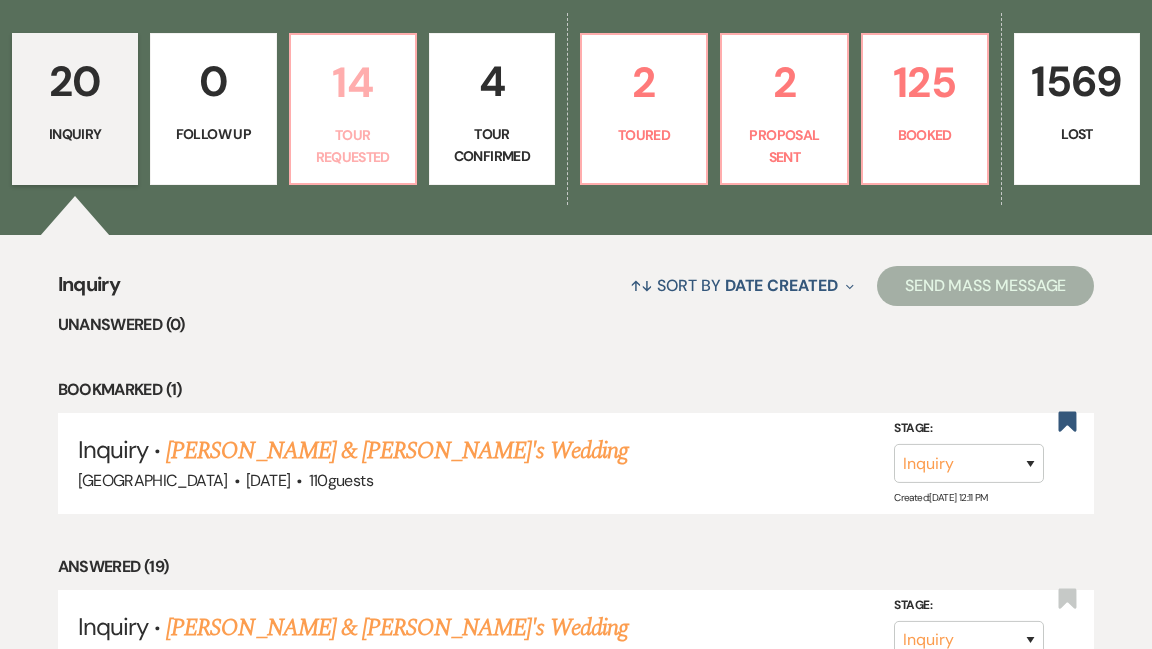 click on "Tour Requested" at bounding box center [353, 146] 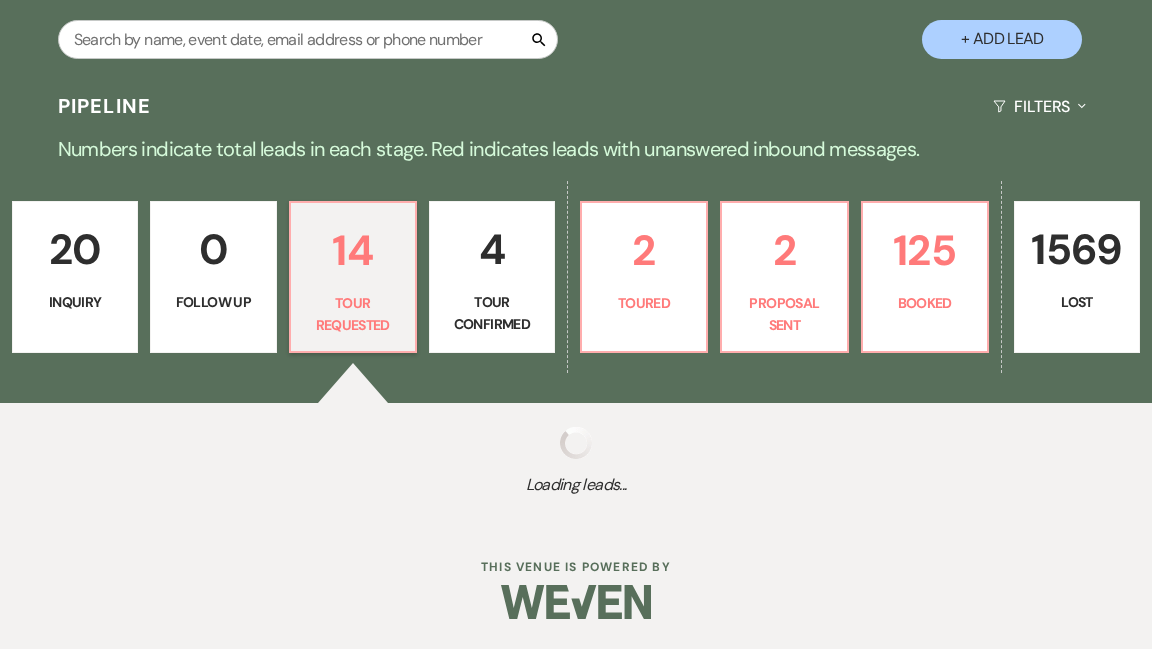 select on "2" 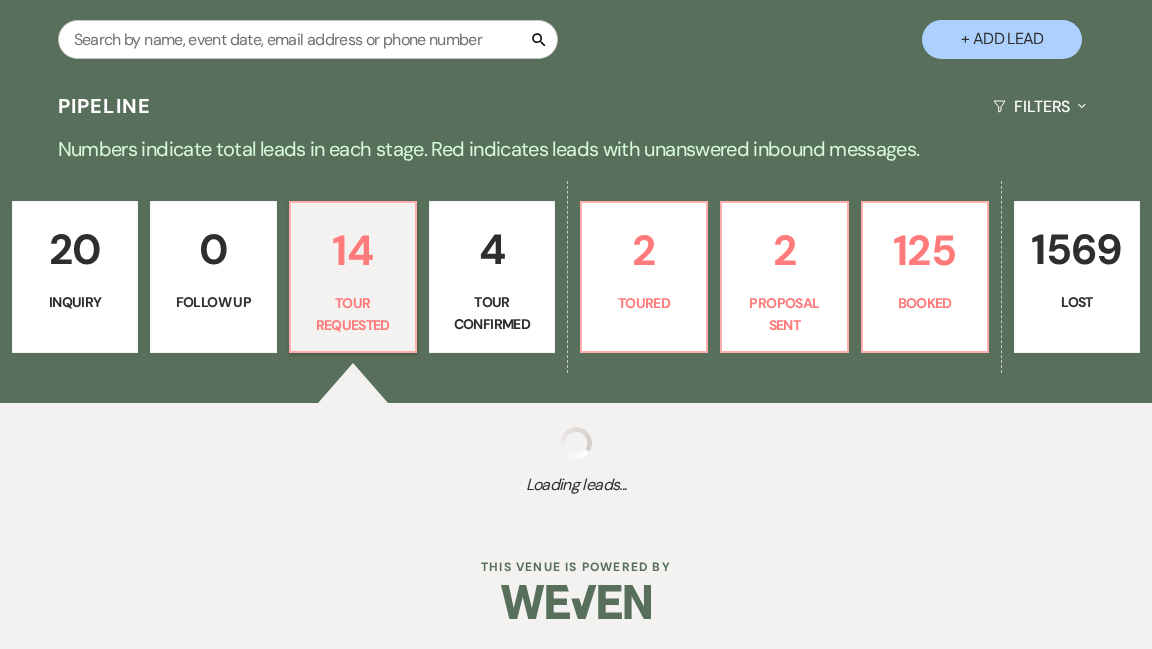 select on "2" 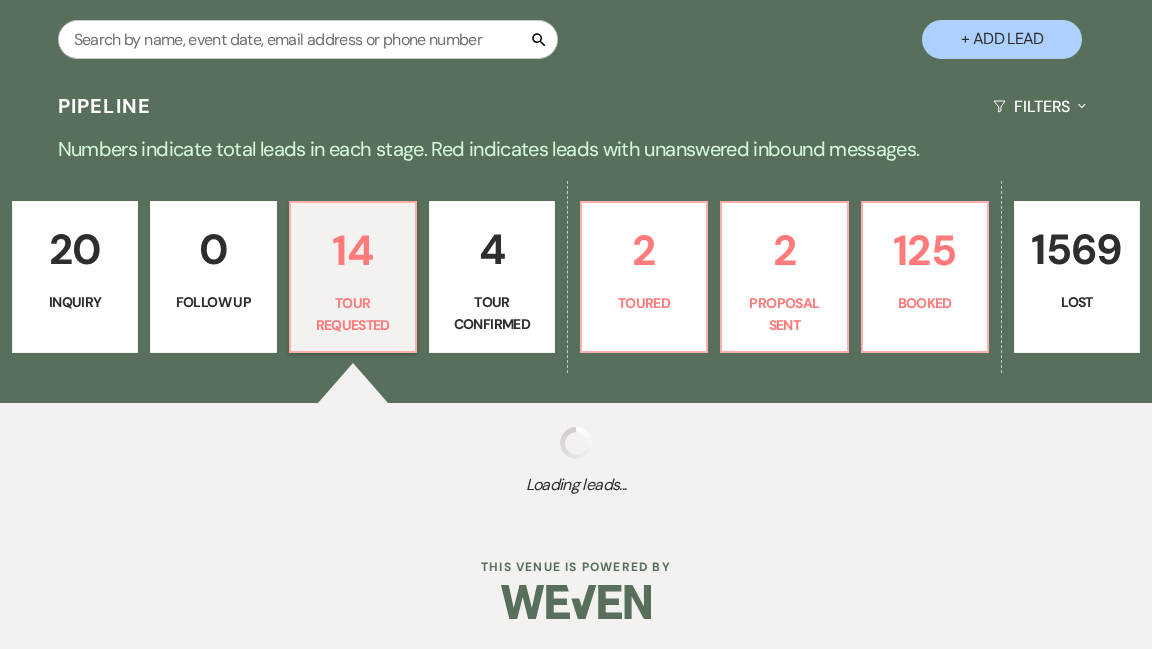 select on "2" 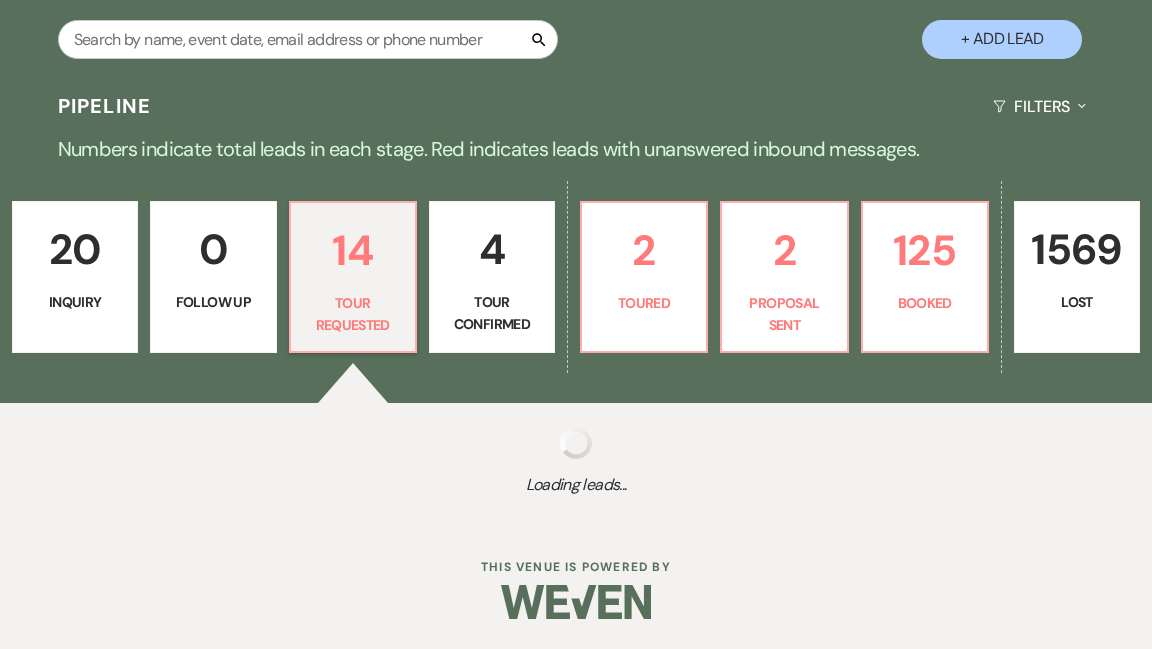 select on "2" 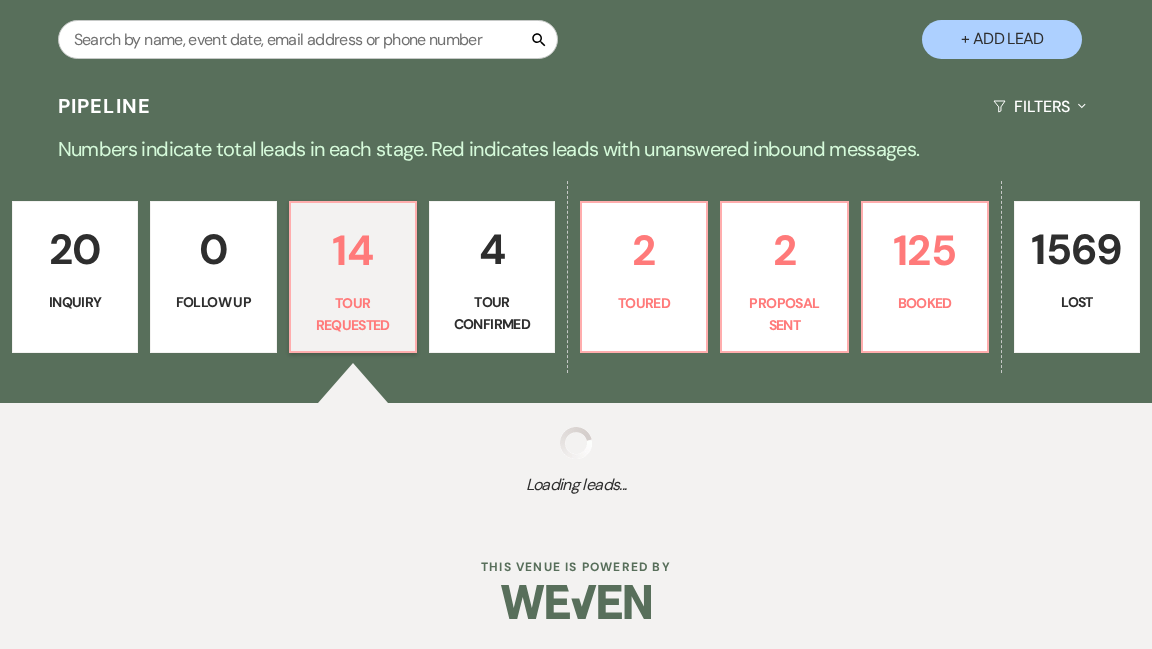select on "2" 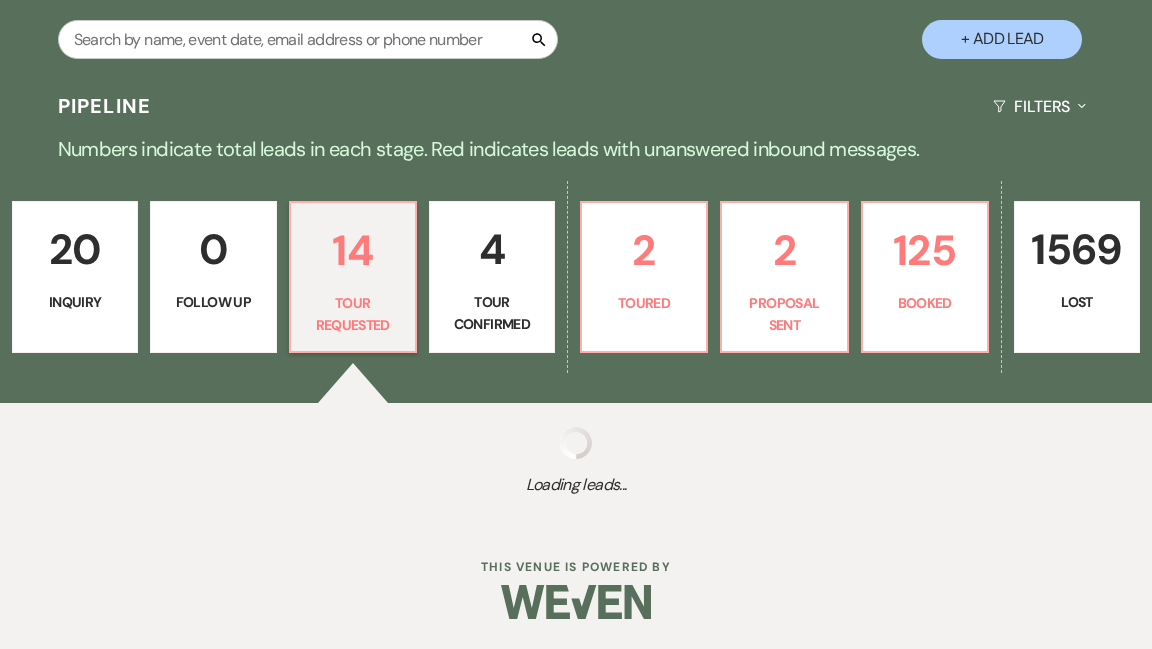 select on "2" 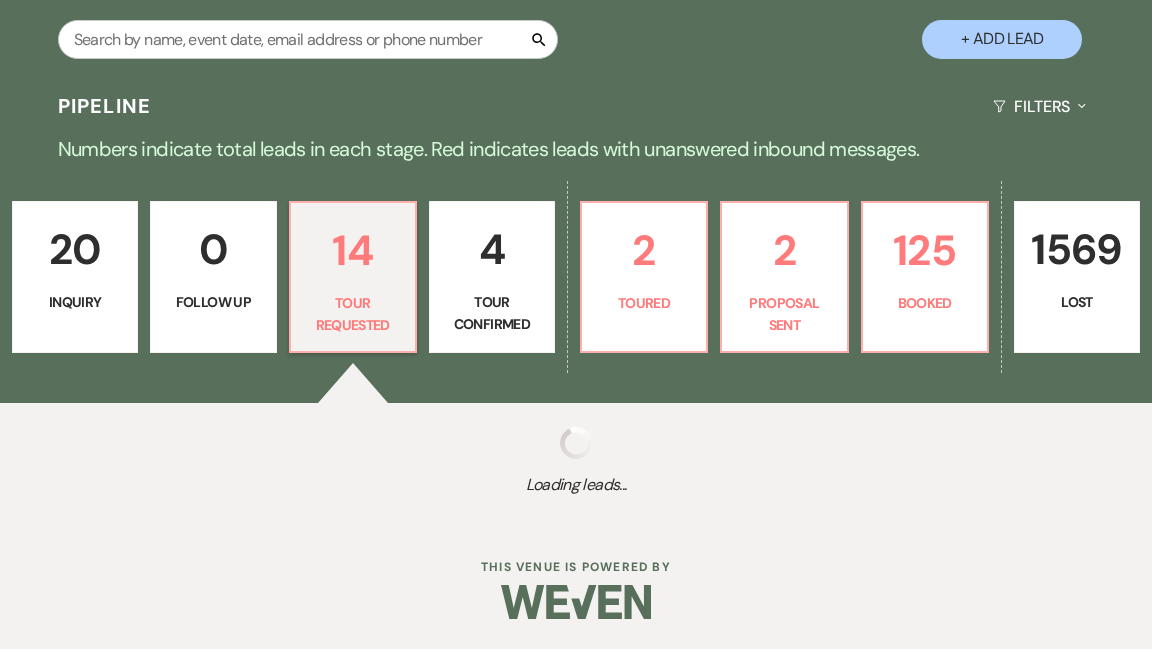 select on "2" 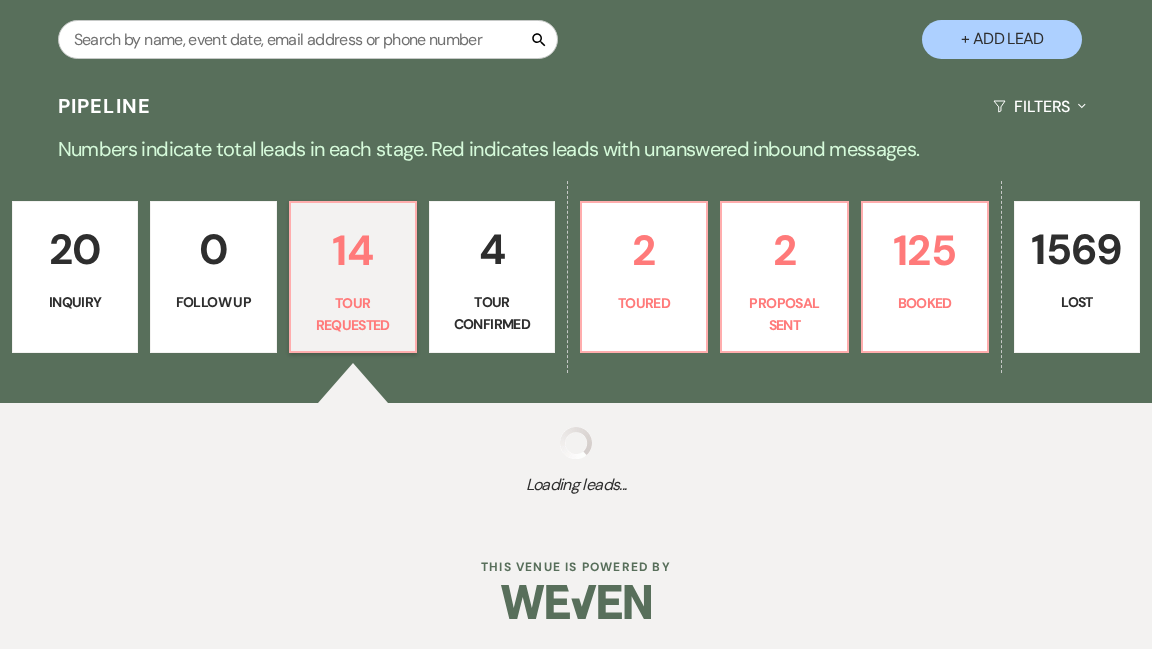 select on "2" 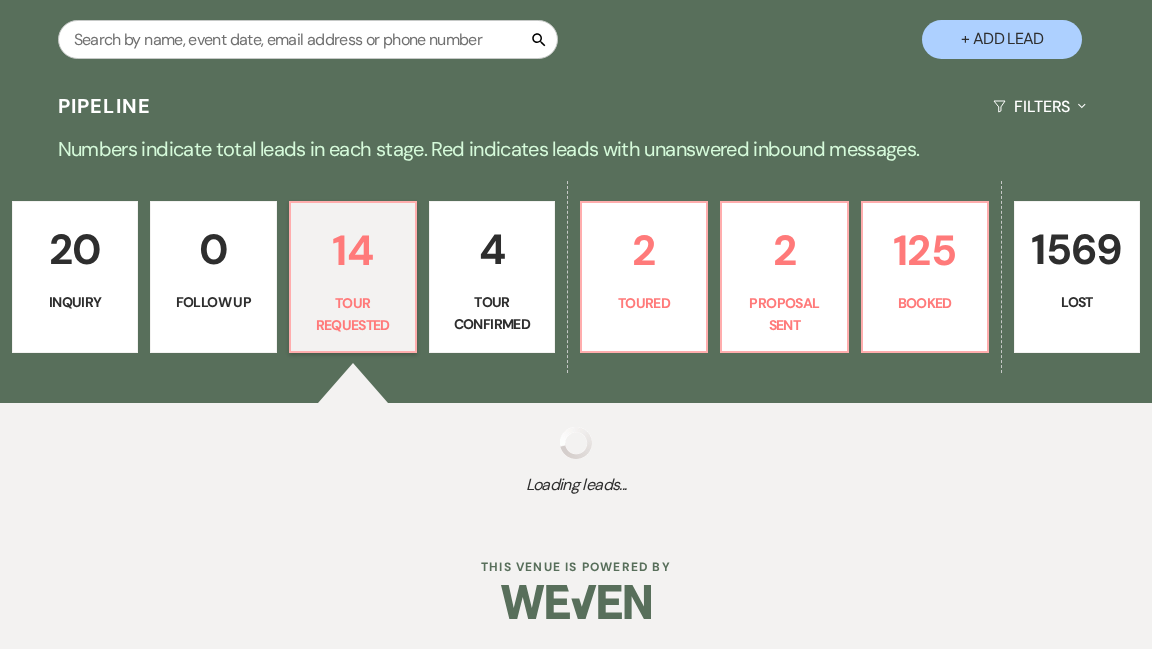 select on "2" 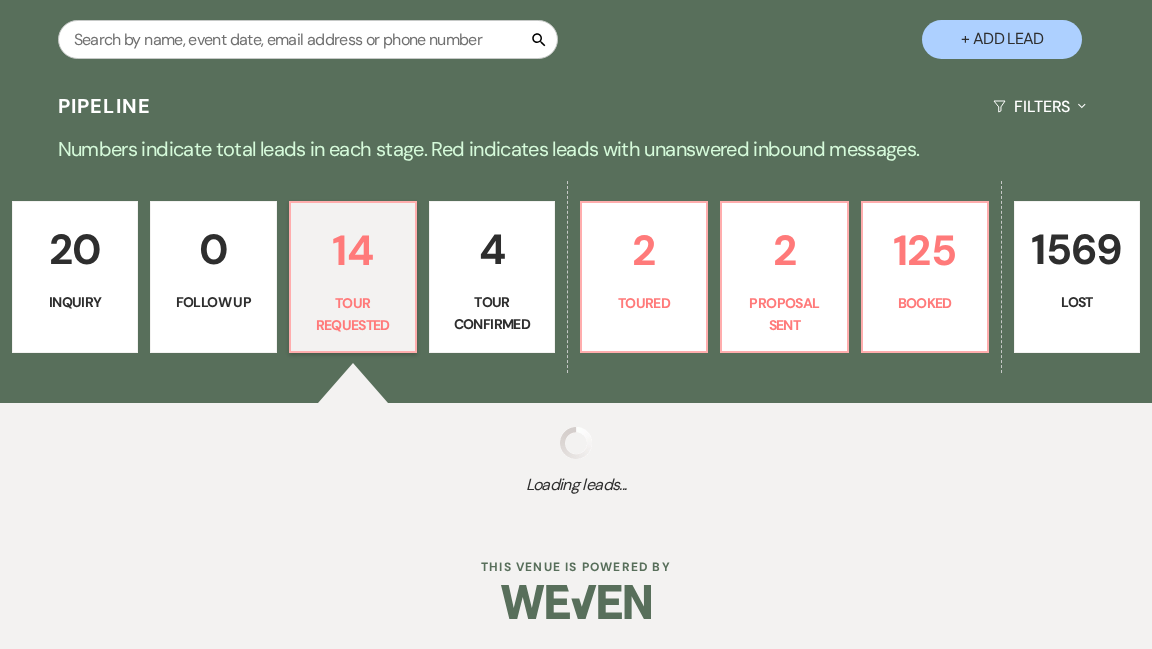 select on "2" 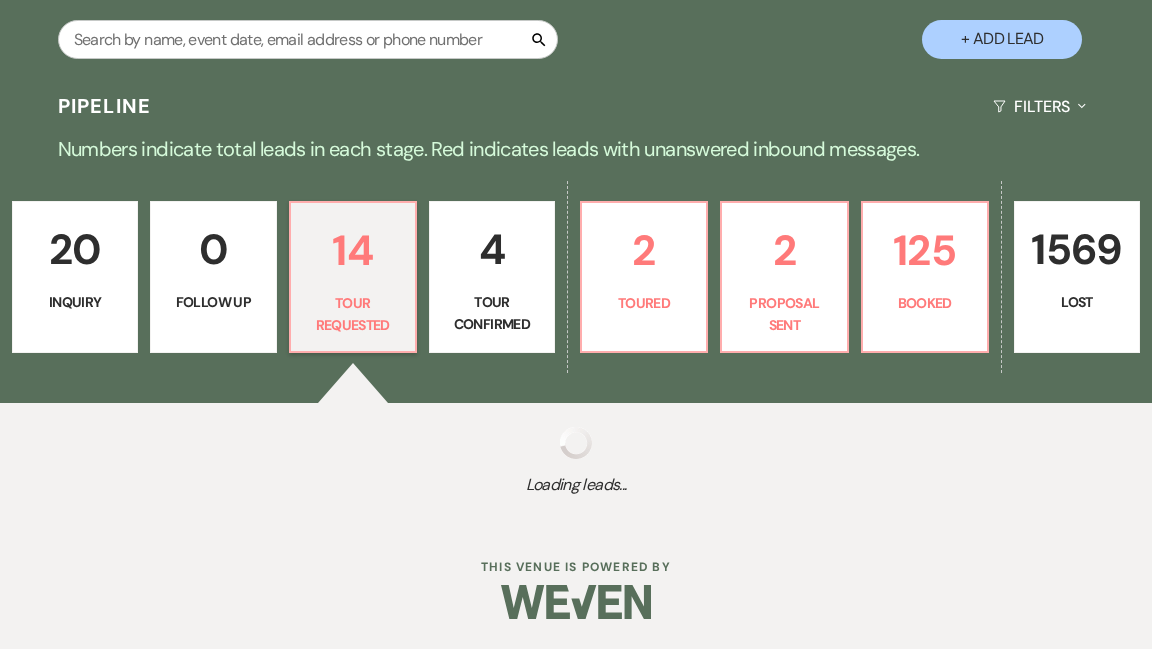 select on "2" 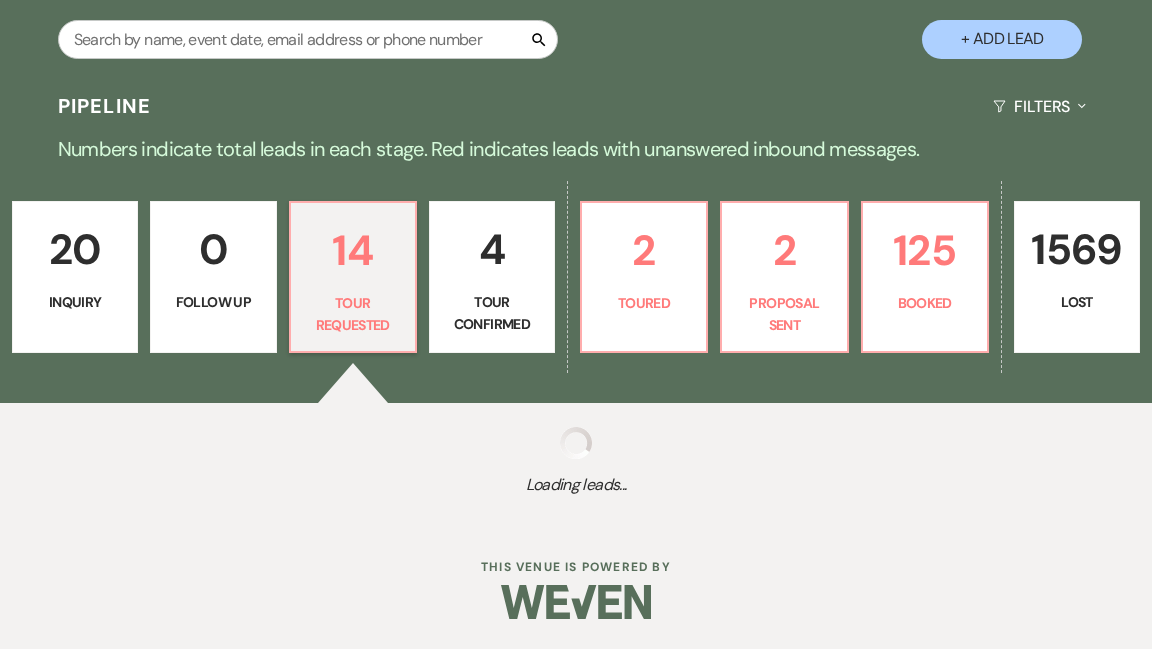 select on "2" 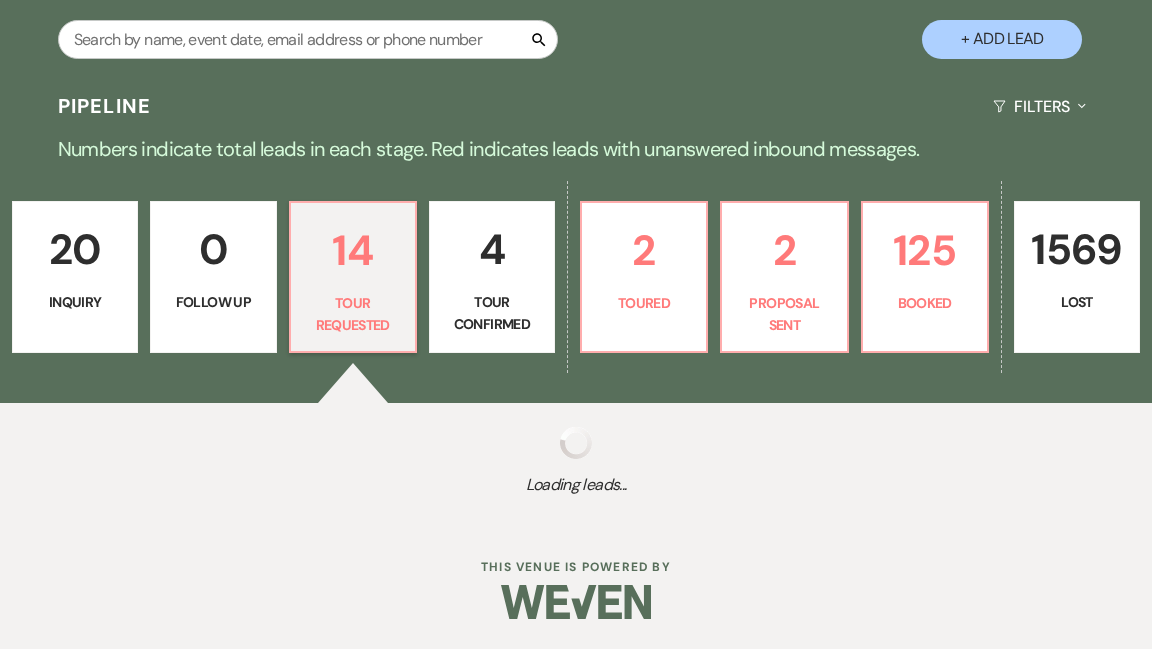 select on "2" 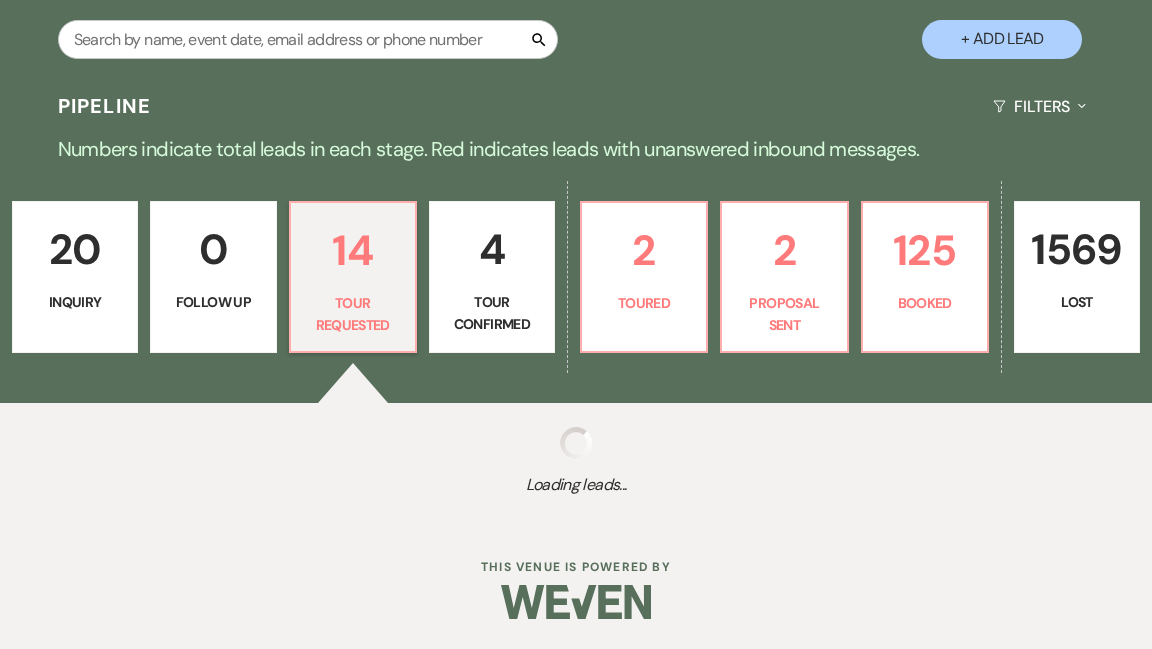 select on "2" 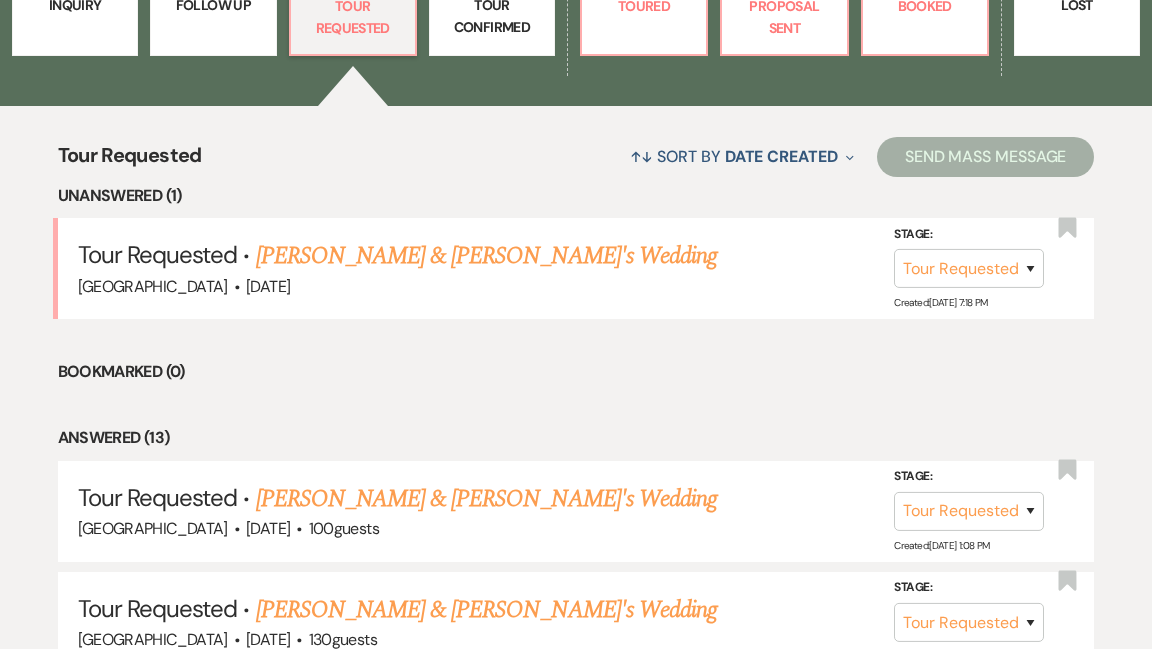 scroll, scrollTop: 692, scrollLeft: 0, axis: vertical 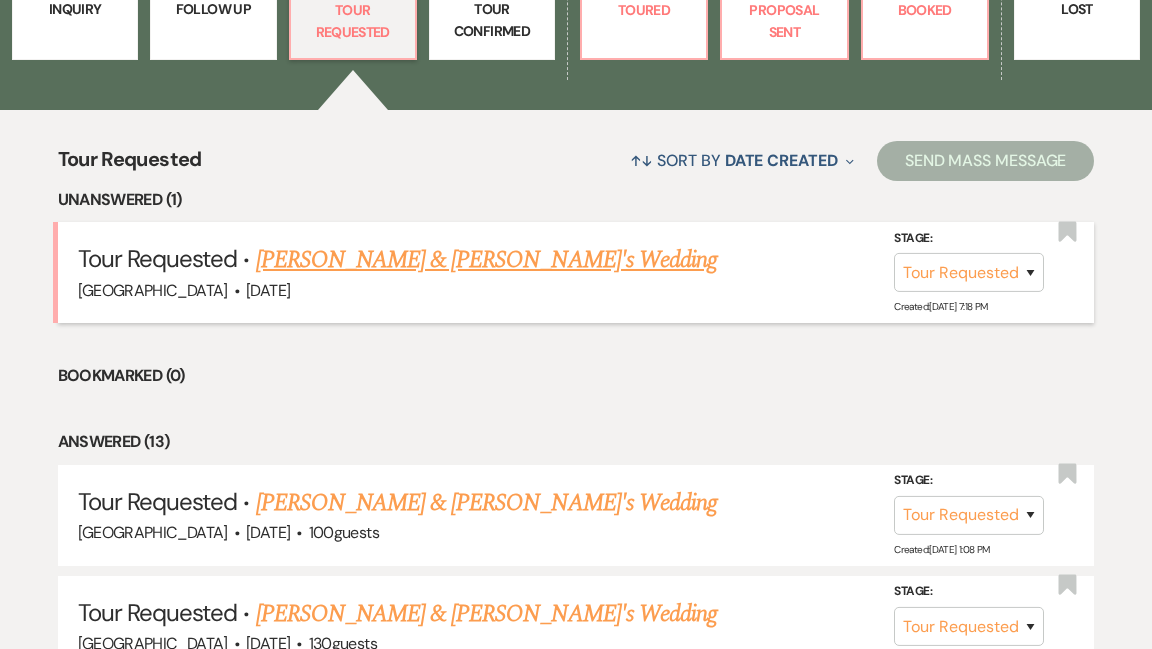 click on "[PERSON_NAME] & [PERSON_NAME]'s Wedding" at bounding box center [487, 260] 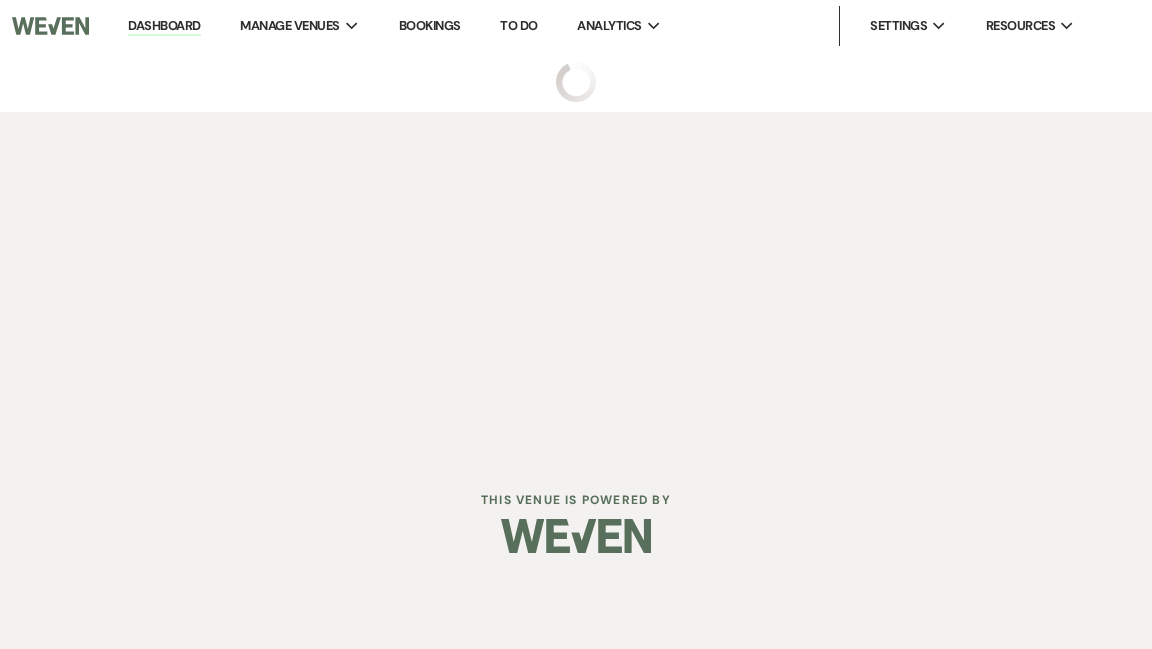 scroll, scrollTop: 0, scrollLeft: 0, axis: both 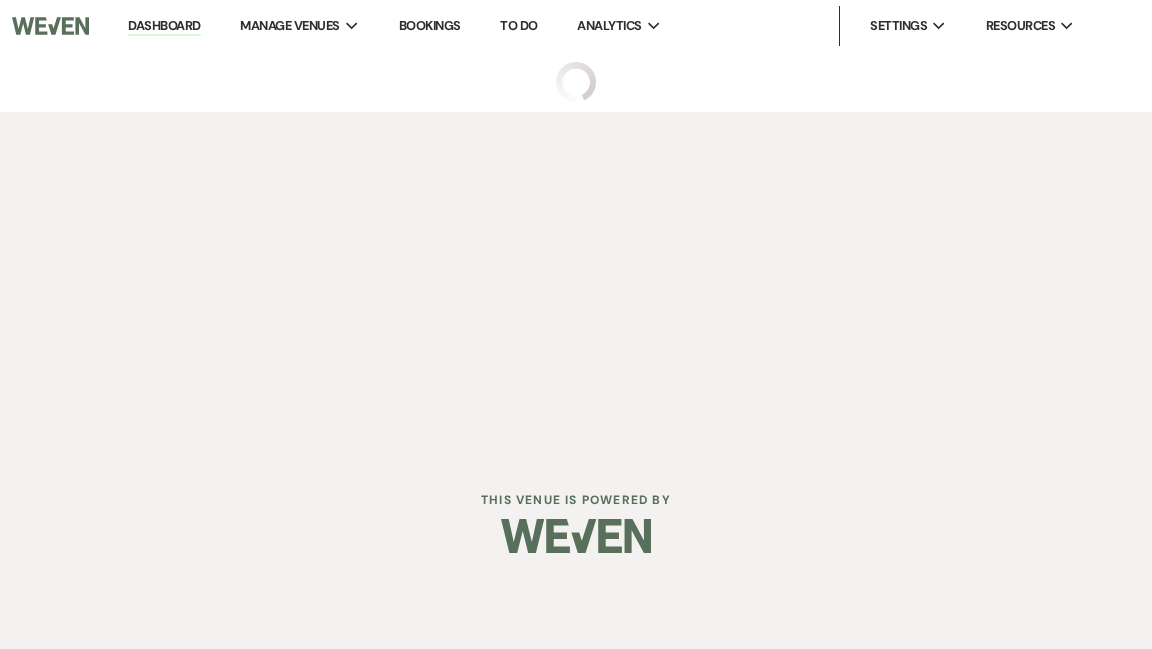 select on "2" 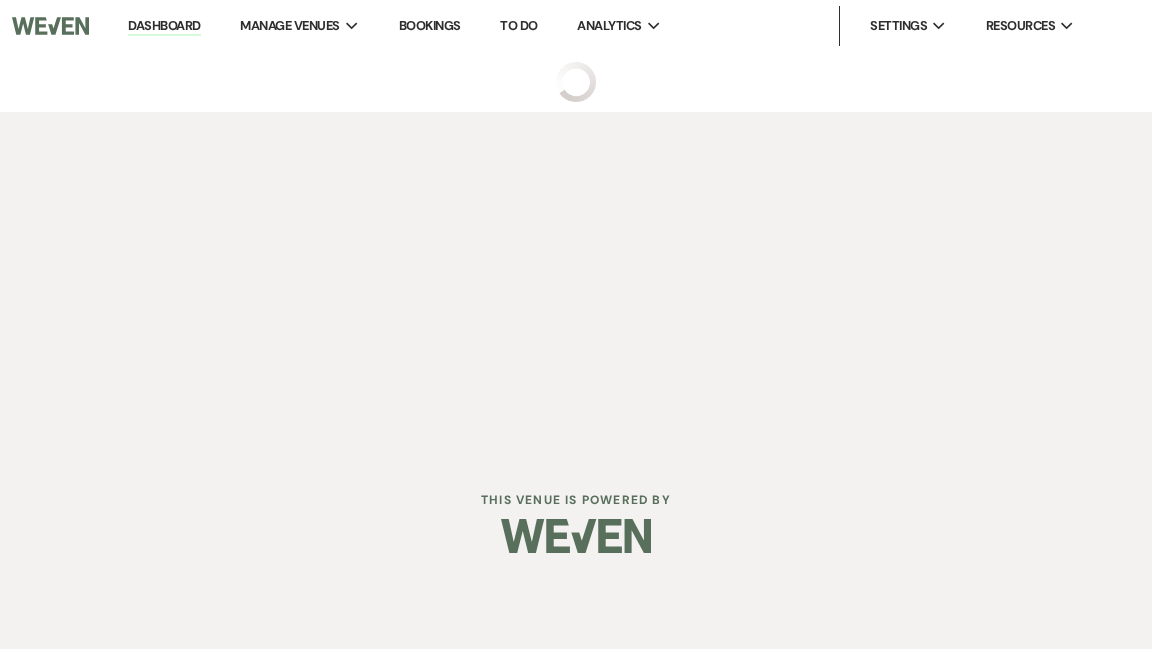 select on "5" 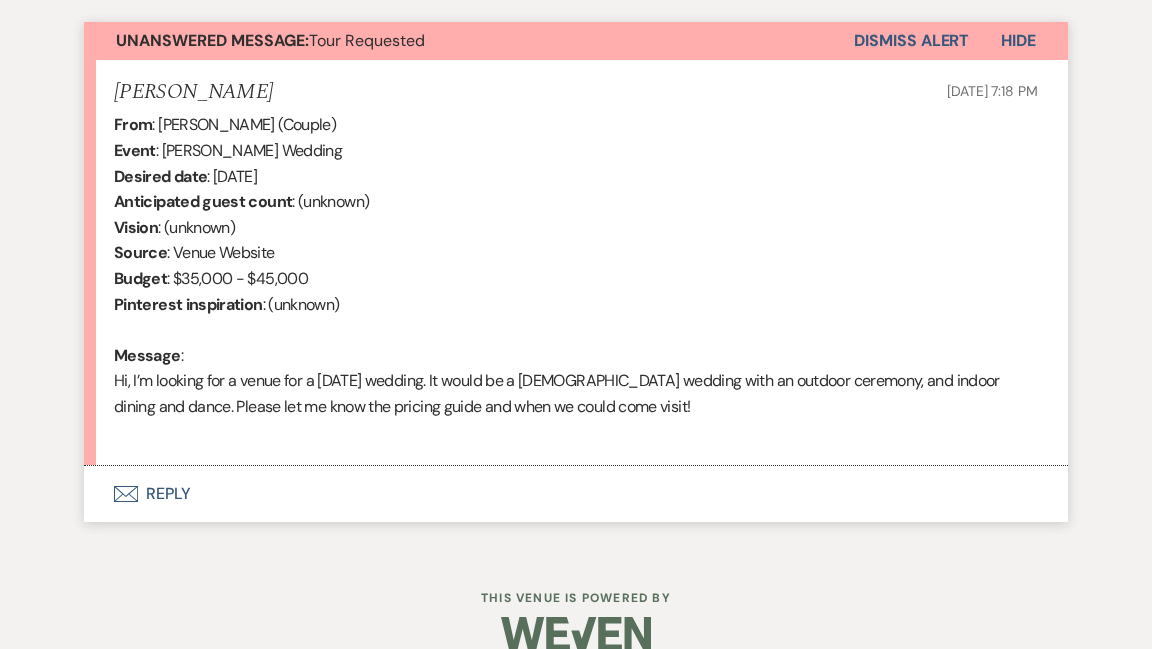 scroll, scrollTop: 752, scrollLeft: 0, axis: vertical 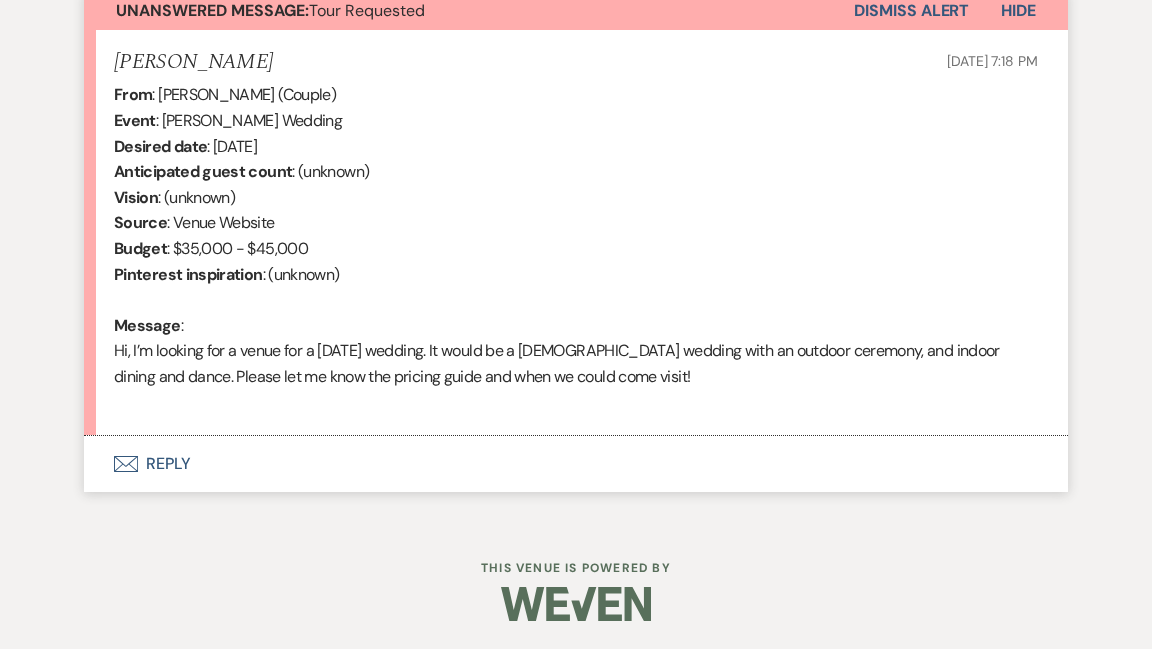 click on "Envelope Reply" at bounding box center (576, 464) 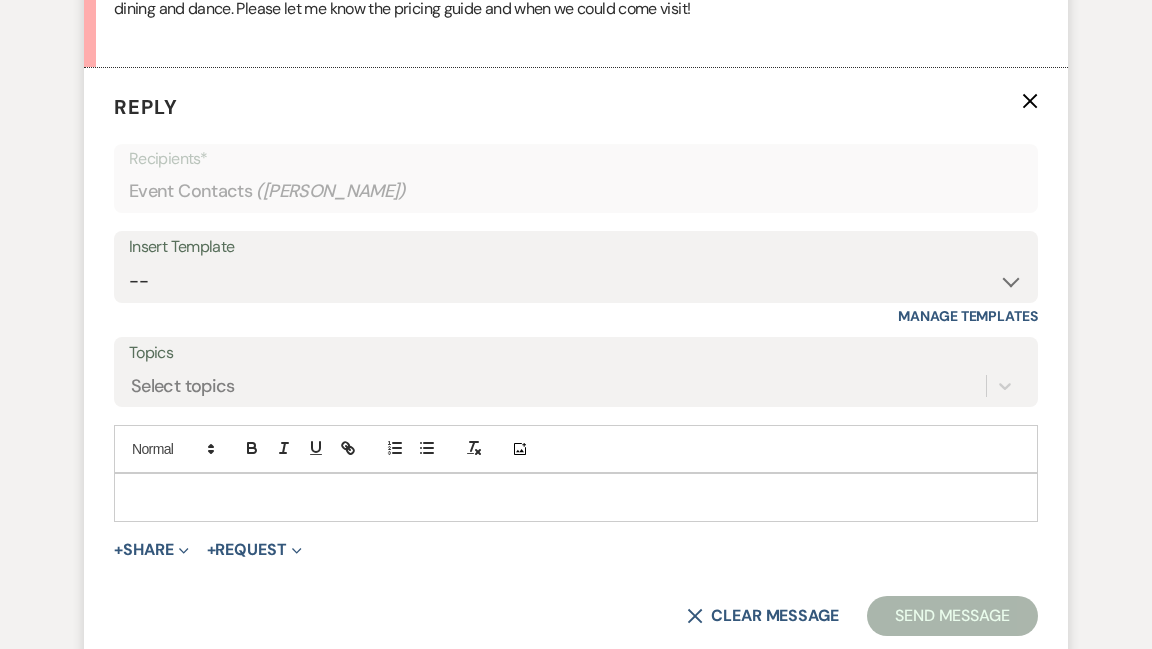 scroll, scrollTop: 1158, scrollLeft: 0, axis: vertical 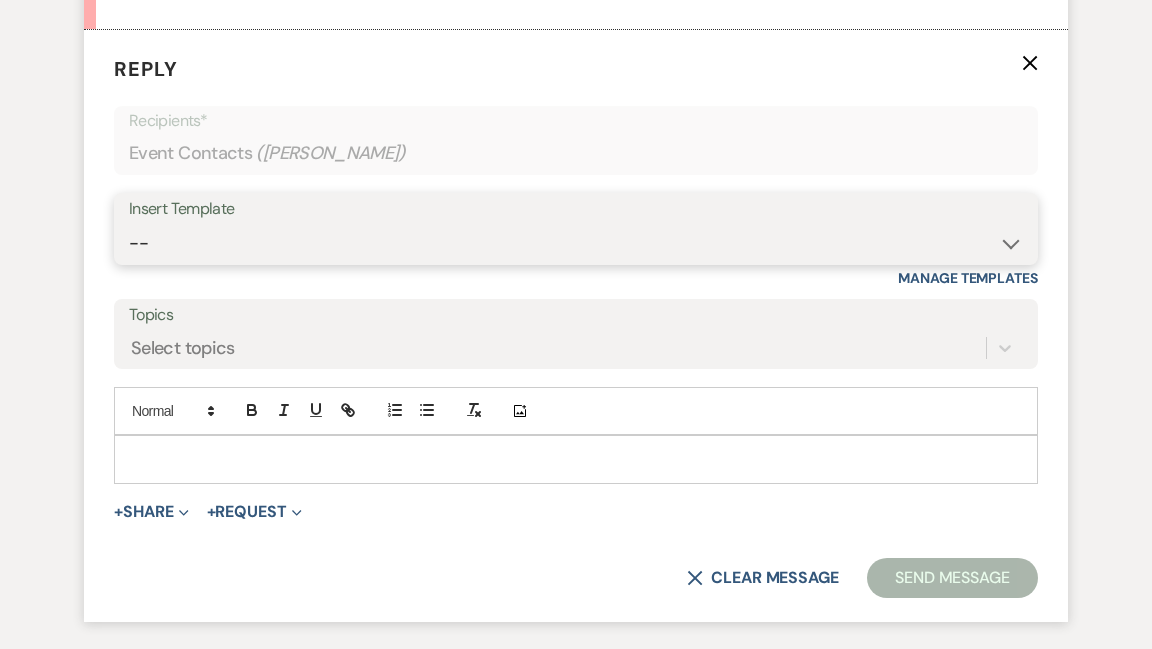 click on "-- Weven Planning Portal Introduction (Booked Events) Initial Inquiry Response Tour Request Response Follow Up Checking In - Long Hill Wedding Final Payments and Ceremony Worksheet Planning Follow Up After Wedding Note Membership Self Tour - [GEOGRAPHIC_DATA] [GEOGRAPHIC_DATA] Updated Initial Response Security Deposit Refund Initial Follow Up Contract (Pre-Booked Leads) Tour follow up Auto Reply - Long Hill Inquiry Rental Agreement and Payment Events Inquiry Wedding Set Up Requirements Corporate and Private Events Long Hill Planning Guidelines  Copy of Follow Up Weven Closing" at bounding box center [576, 243] 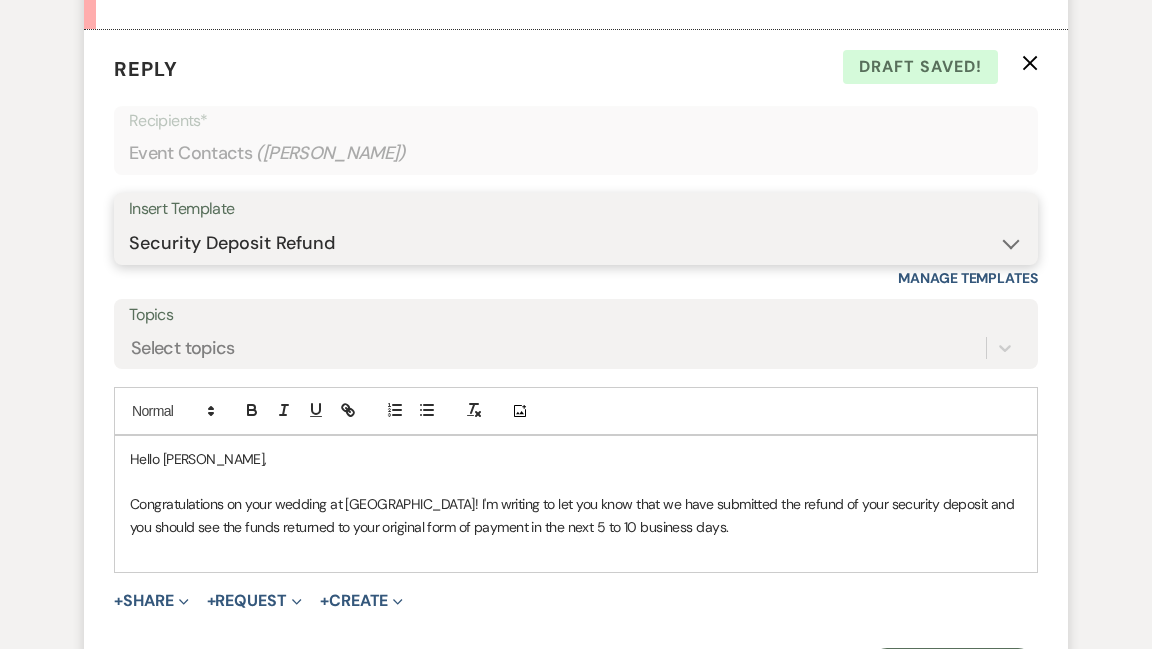 click on "-- Weven Planning Portal Introduction (Booked Events) Initial Inquiry Response Tour Request Response Follow Up Checking In - Long Hill Wedding Final Payments and Ceremony Worksheet Planning Follow Up After Wedding Note Membership Self Tour - [GEOGRAPHIC_DATA] [GEOGRAPHIC_DATA] Updated Initial Response Security Deposit Refund Initial Follow Up Contract (Pre-Booked Leads) Tour follow up Auto Reply - Long Hill Inquiry Rental Agreement and Payment Events Inquiry Wedding Set Up Requirements Corporate and Private Events Long Hill Planning Guidelines  Copy of Follow Up Weven Closing" at bounding box center (576, 243) 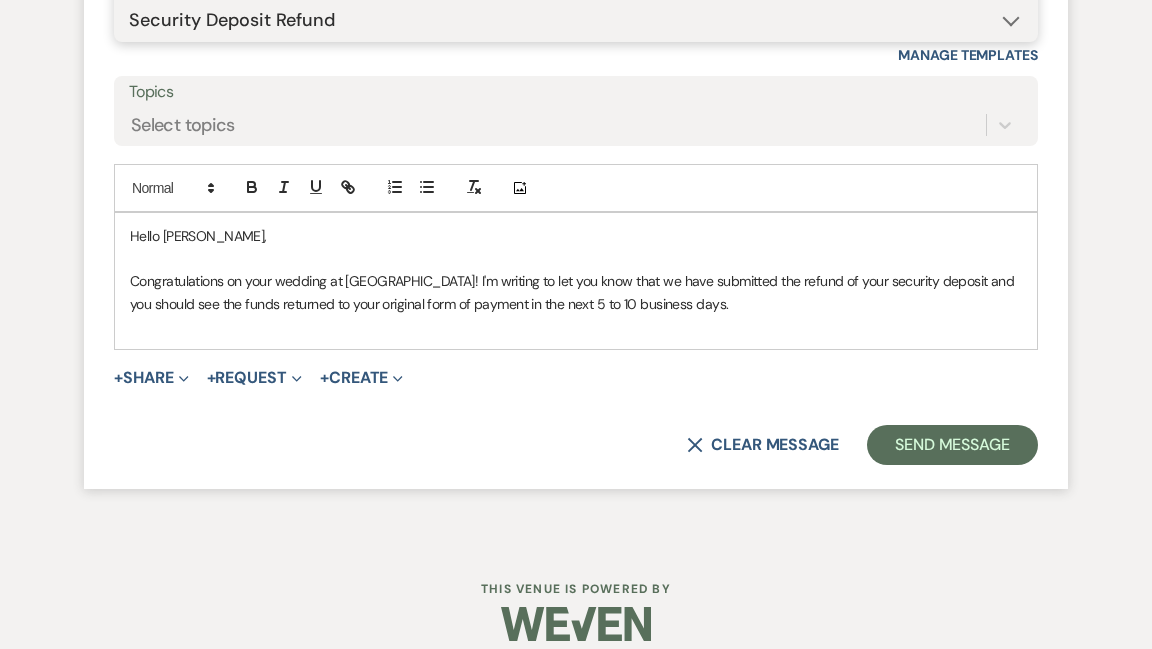 scroll, scrollTop: 1400, scrollLeft: 0, axis: vertical 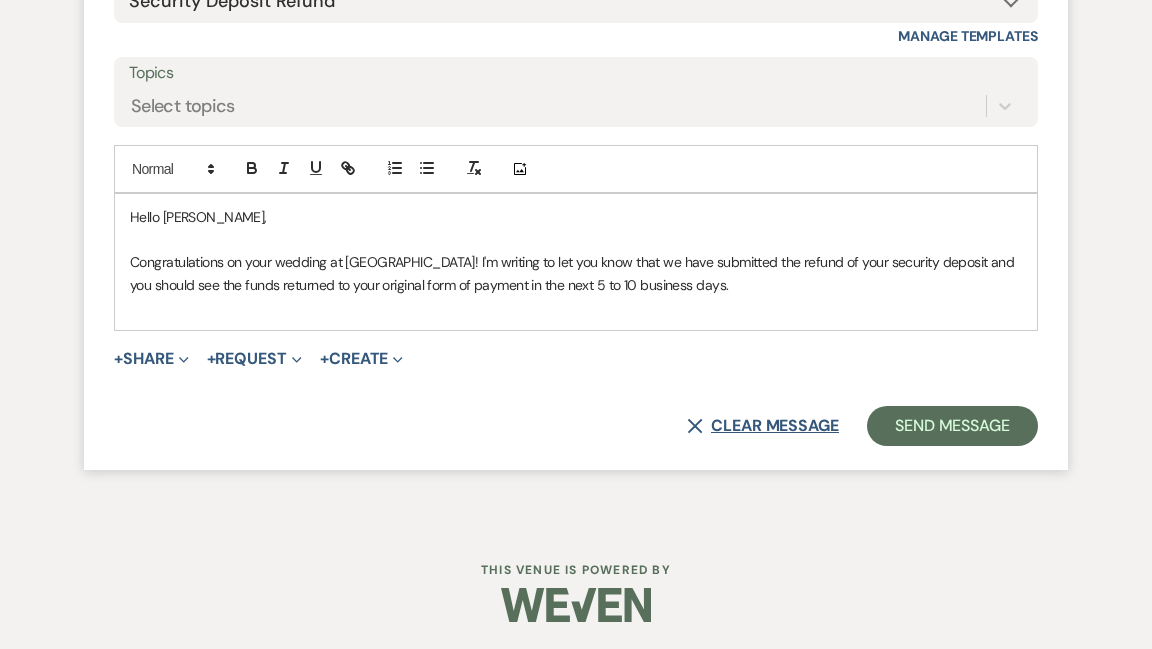 click on "X  Clear message" at bounding box center [763, 426] 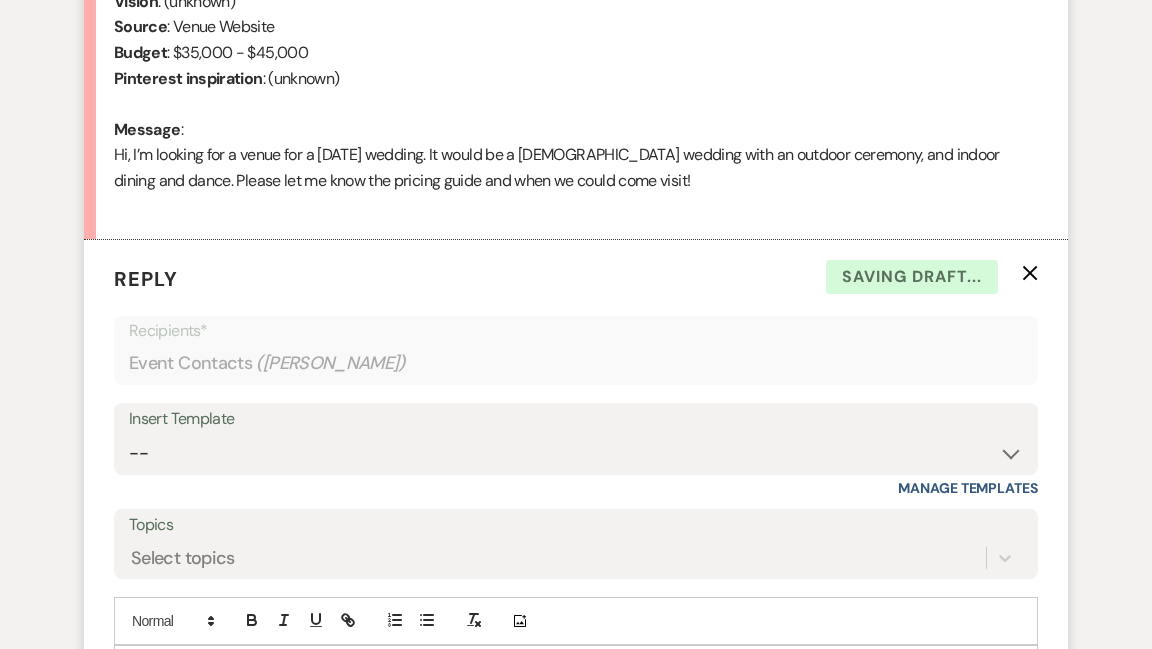 scroll, scrollTop: 954, scrollLeft: 0, axis: vertical 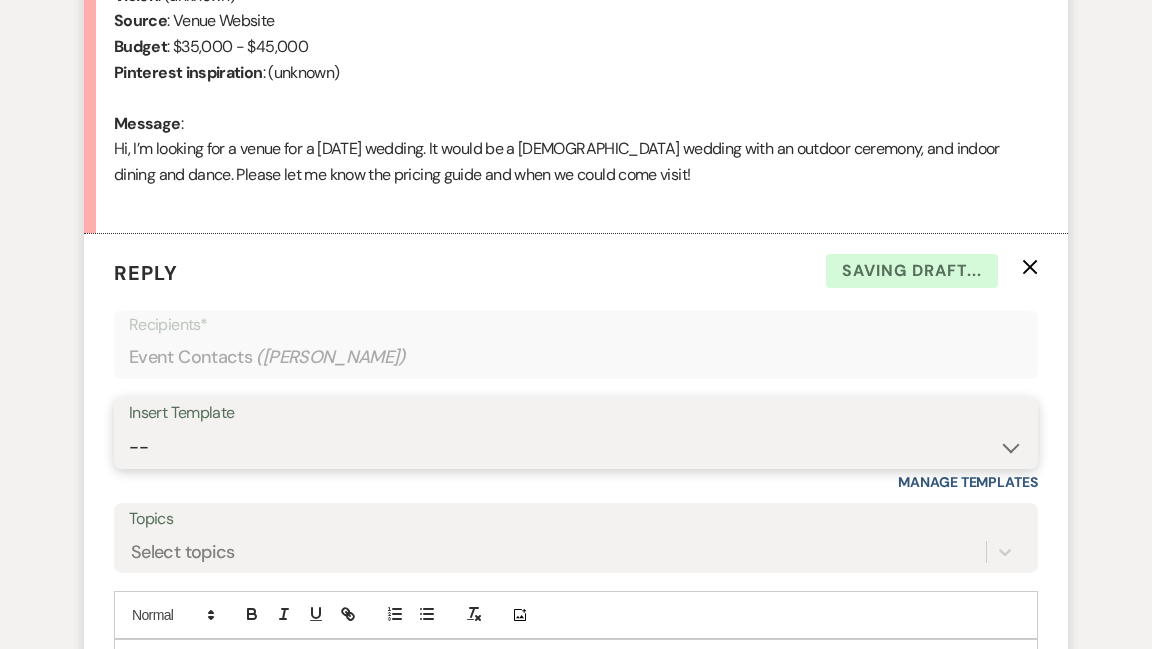 click on "-- Weven Planning Portal Introduction (Booked Events) Initial Inquiry Response Tour Request Response Follow Up Checking In - Long Hill Wedding Final Payments and Ceremony Worksheet Planning Follow Up After Wedding Note Membership Self Tour - [GEOGRAPHIC_DATA] [GEOGRAPHIC_DATA] Updated Initial Response Security Deposit Refund Initial Follow Up Contract (Pre-Booked Leads) Tour follow up Auto Reply - Long Hill Inquiry Rental Agreement and Payment Events Inquiry Wedding Set Up Requirements Corporate and Private Events Long Hill Planning Guidelines  Copy of Follow Up Weven Closing" at bounding box center [576, 447] 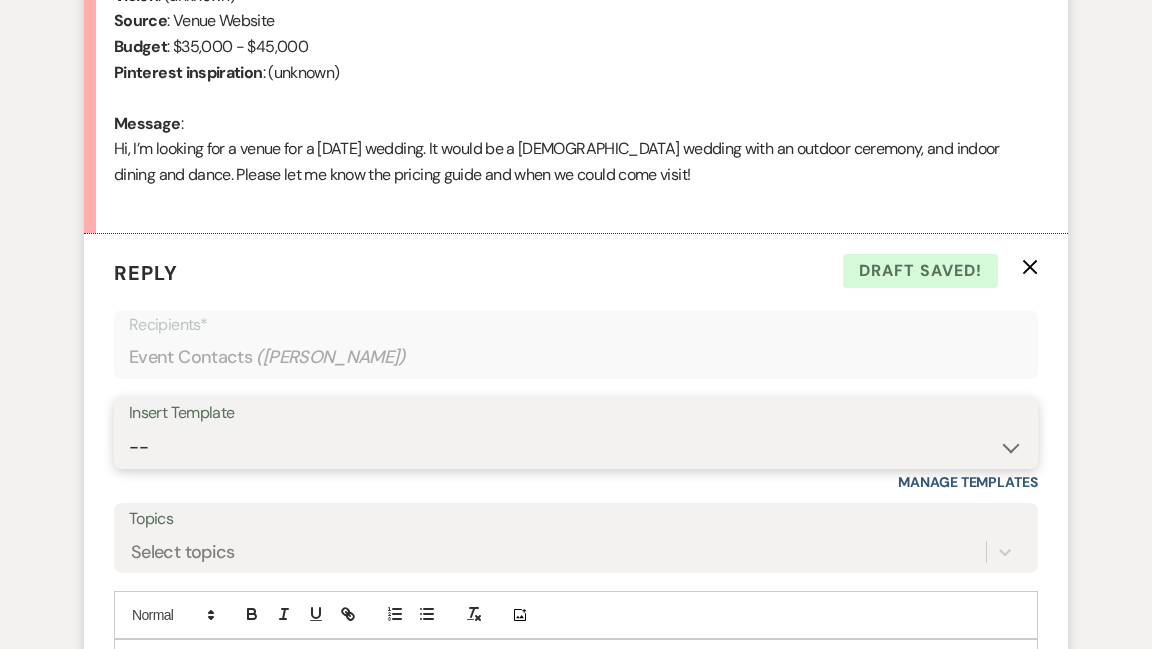 select on "600" 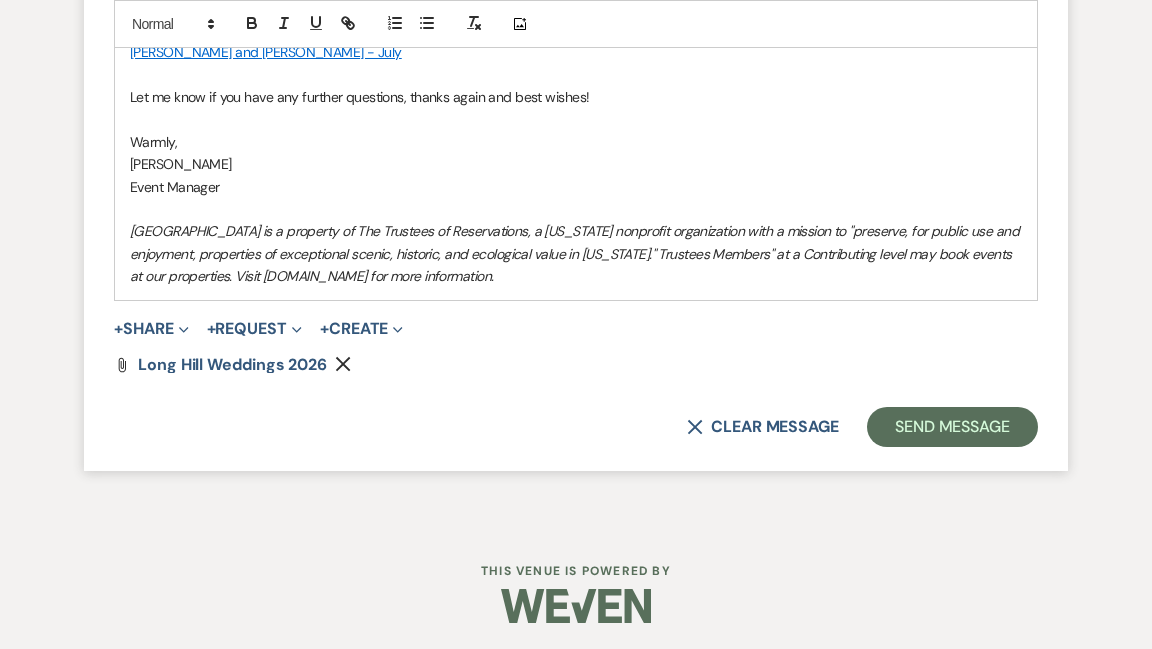 scroll, scrollTop: 2127, scrollLeft: 0, axis: vertical 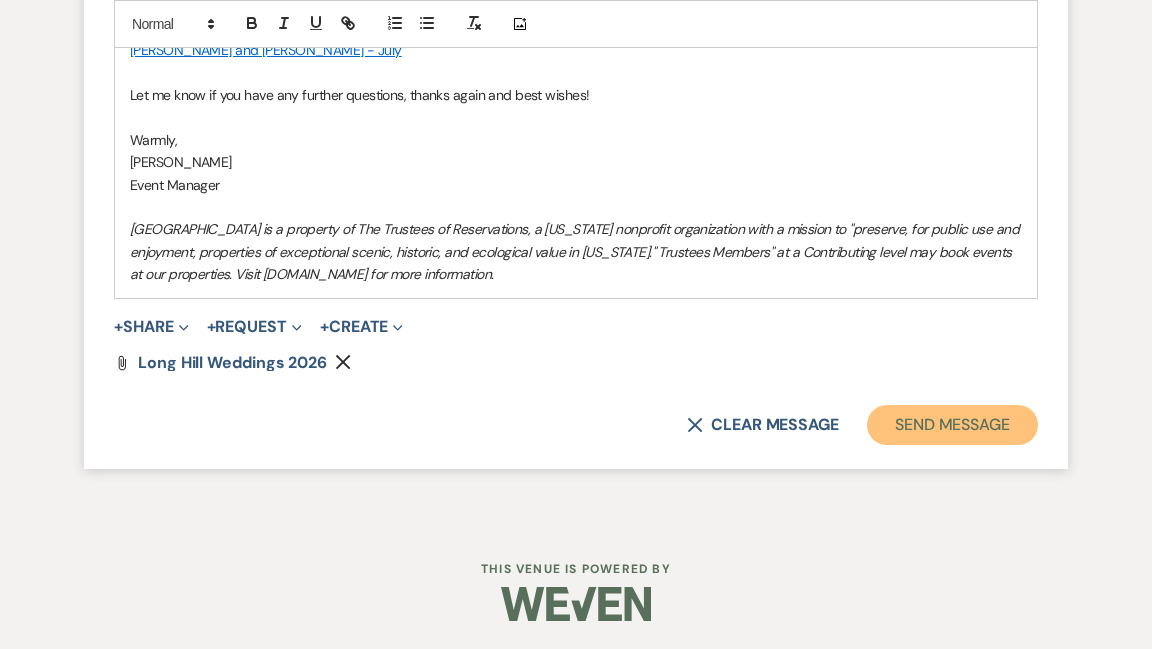 click on "Send Message" at bounding box center (952, 425) 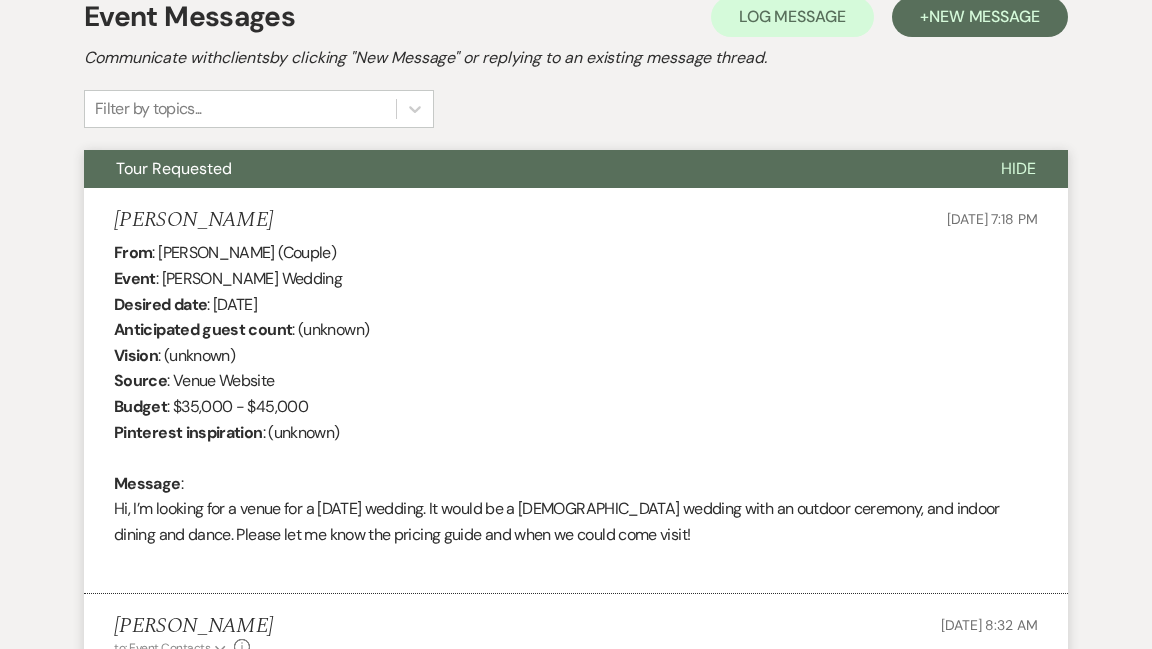 scroll, scrollTop: 0, scrollLeft: 0, axis: both 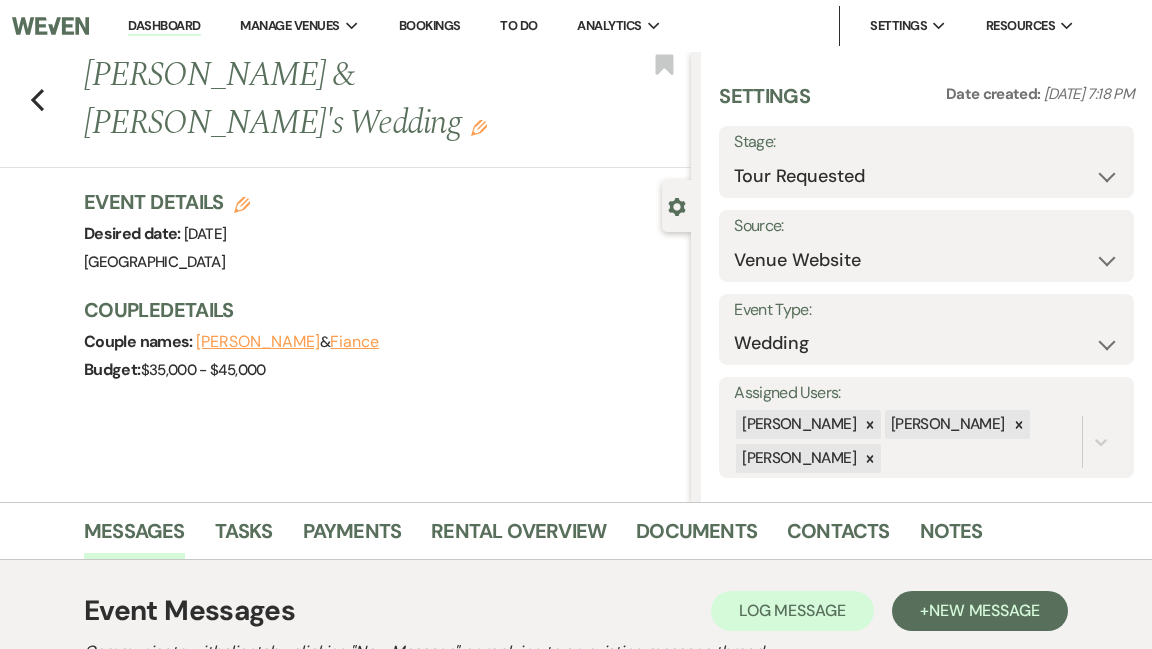 click on "Dashboard" at bounding box center (164, 26) 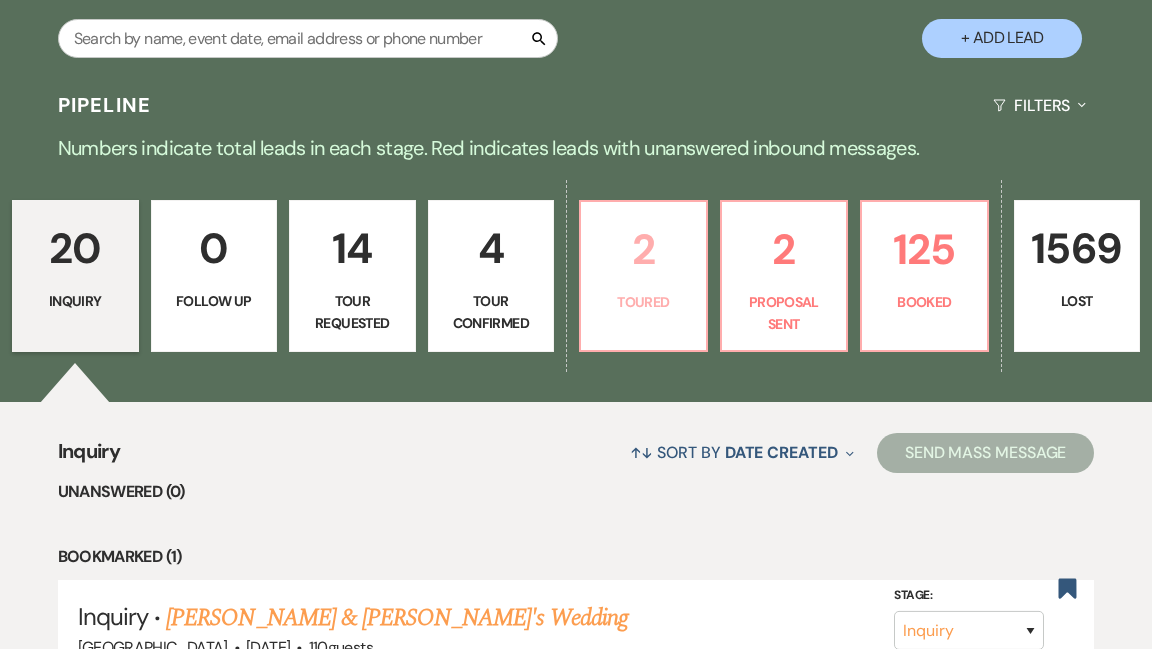 click on "2" at bounding box center [643, 249] 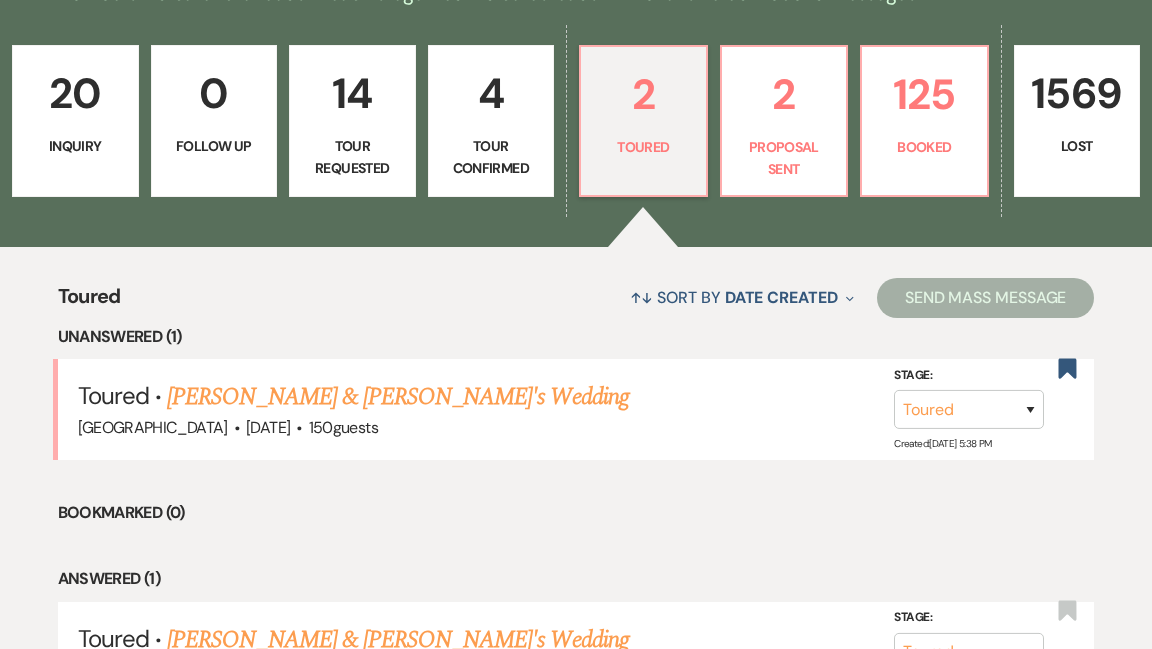 scroll, scrollTop: 556, scrollLeft: 0, axis: vertical 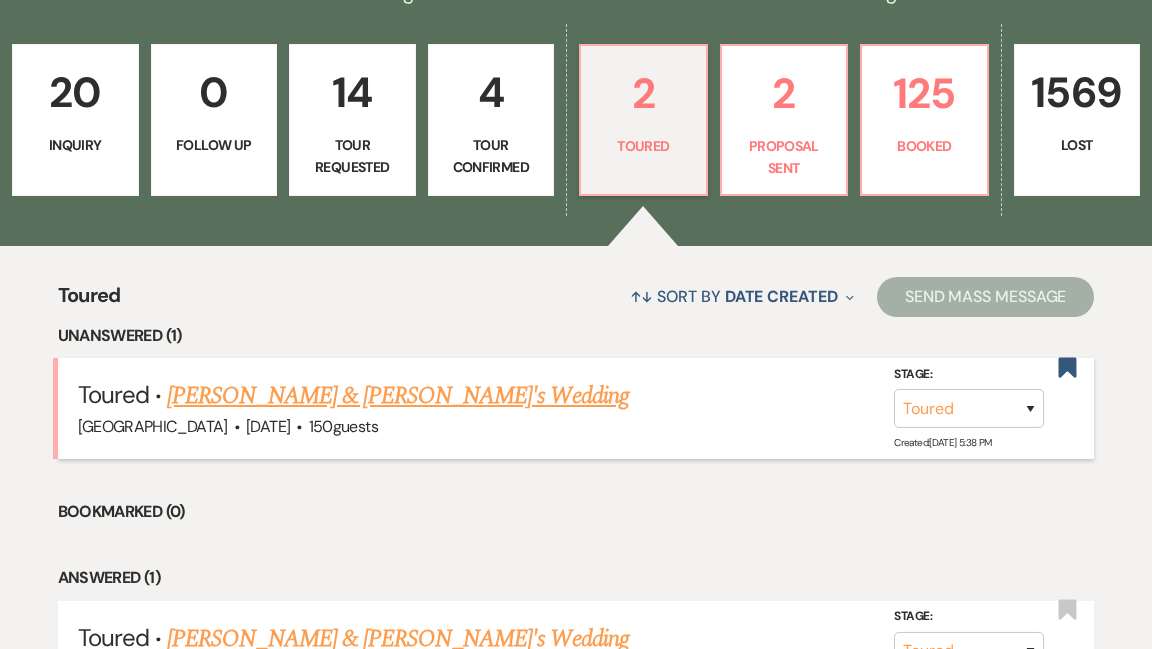 click on "[PERSON_NAME] & [PERSON_NAME]'s Wedding" at bounding box center [398, 396] 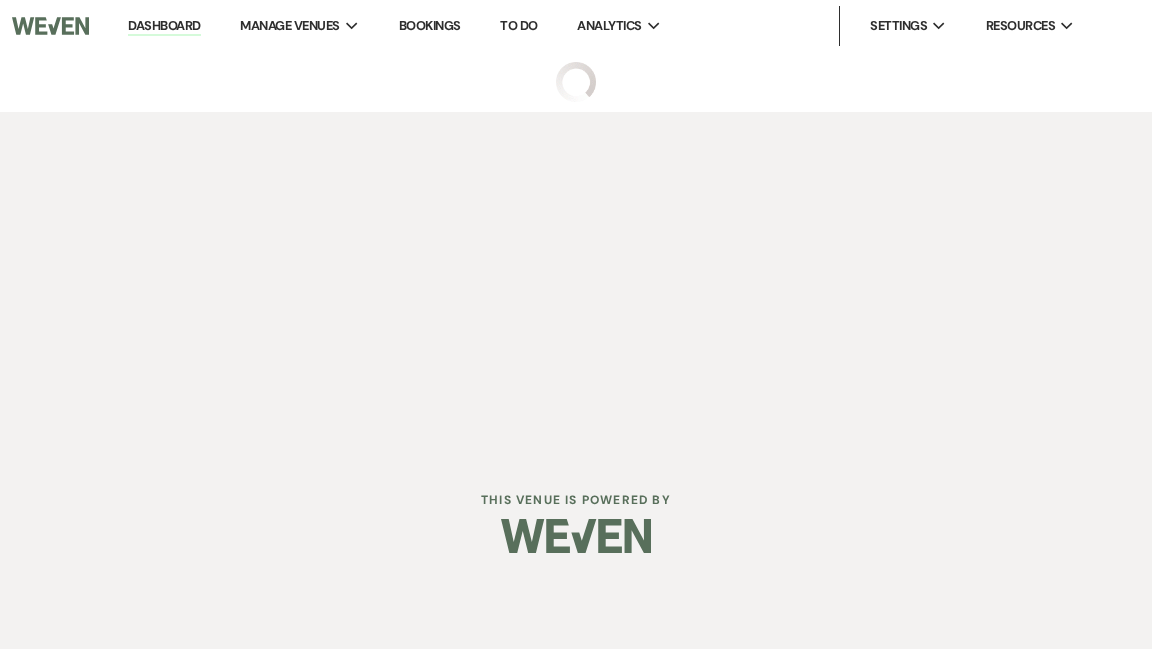 scroll, scrollTop: 0, scrollLeft: 0, axis: both 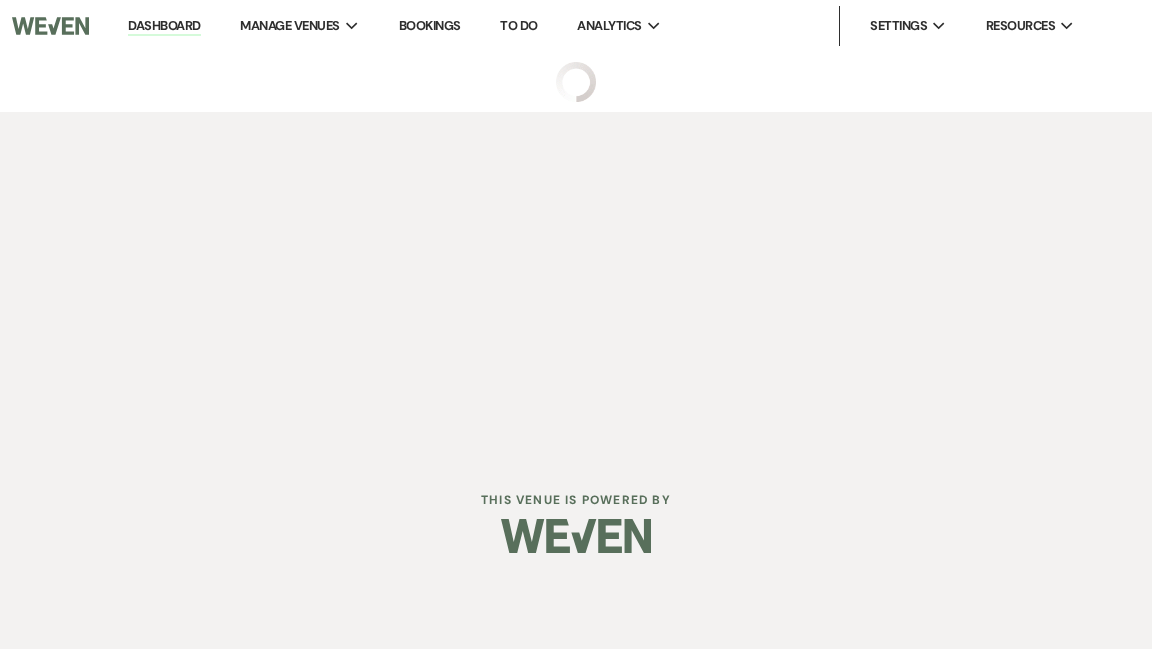 select on "5" 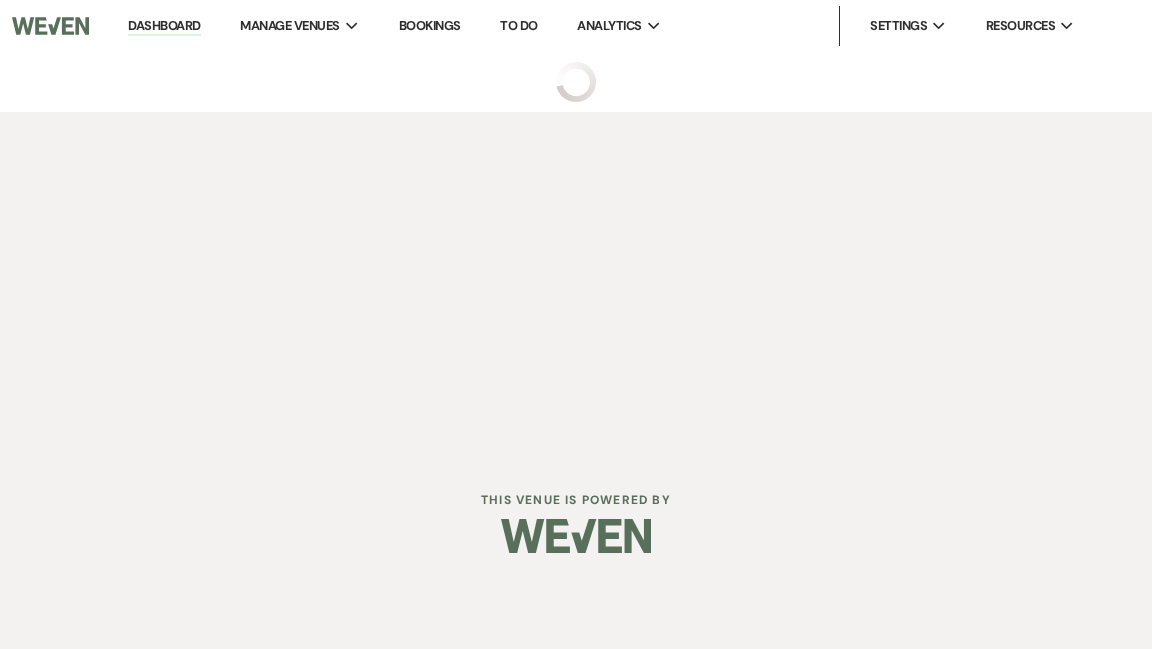 select on "5" 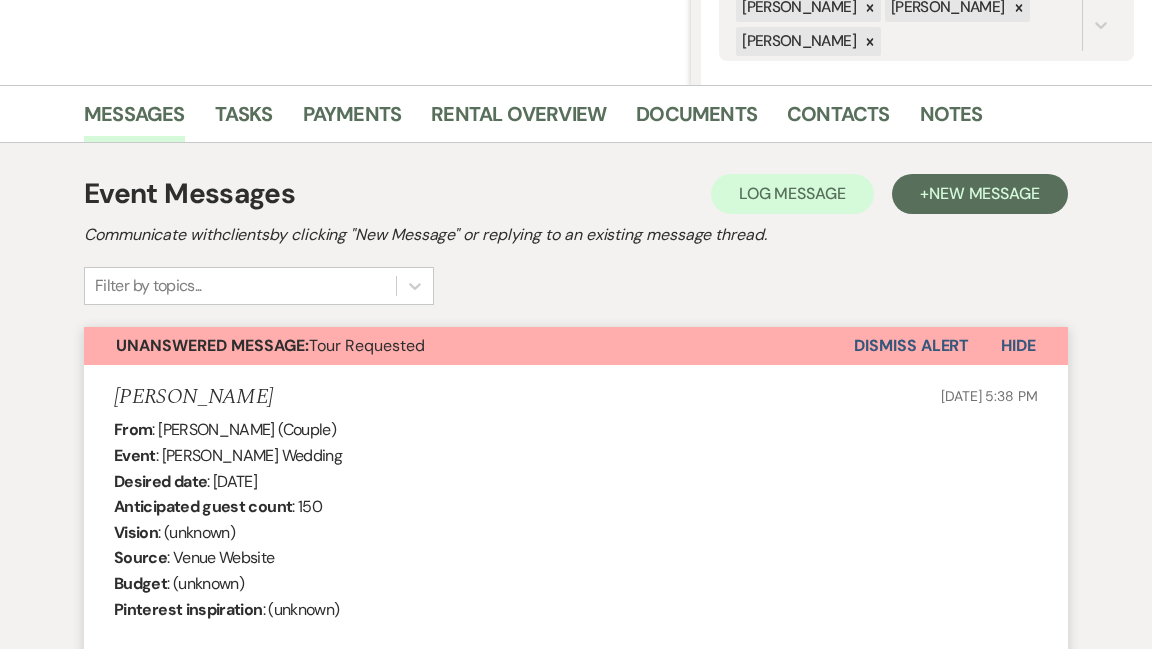 scroll, scrollTop: 0, scrollLeft: 0, axis: both 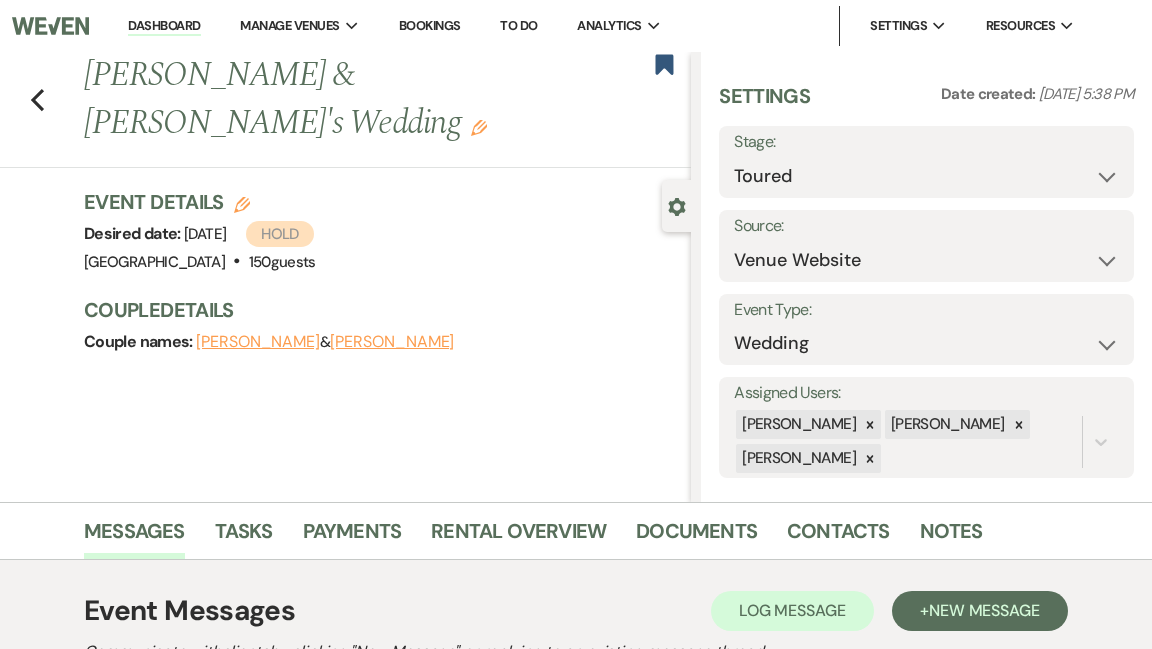 click on "Dashboard" at bounding box center (164, 26) 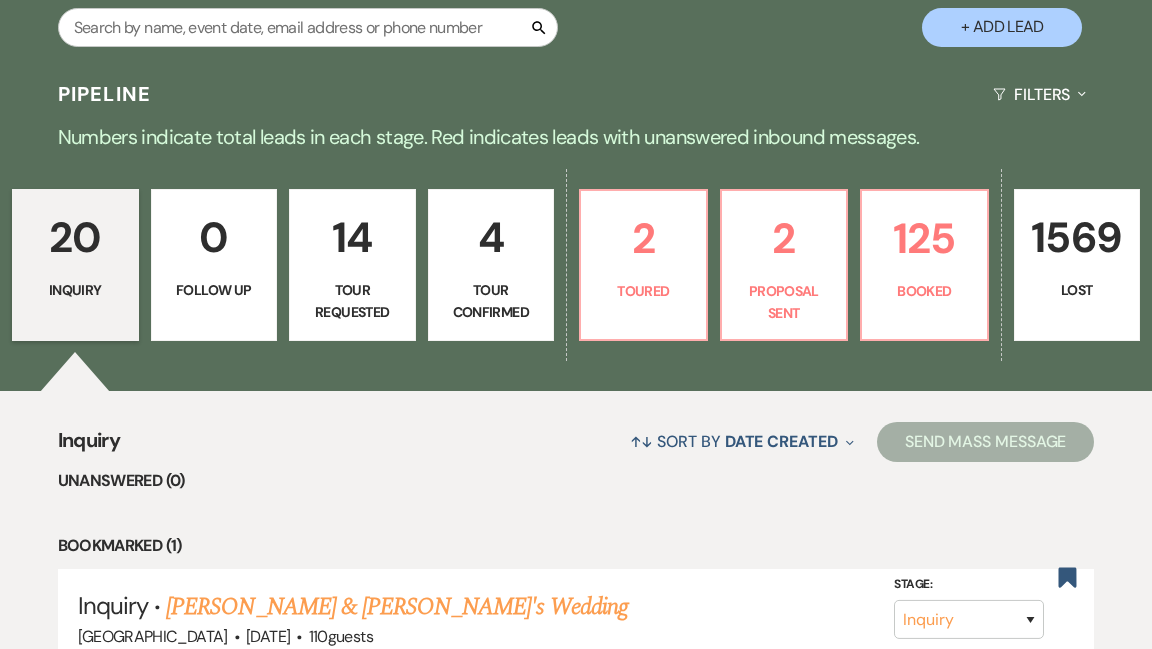 scroll, scrollTop: 412, scrollLeft: 0, axis: vertical 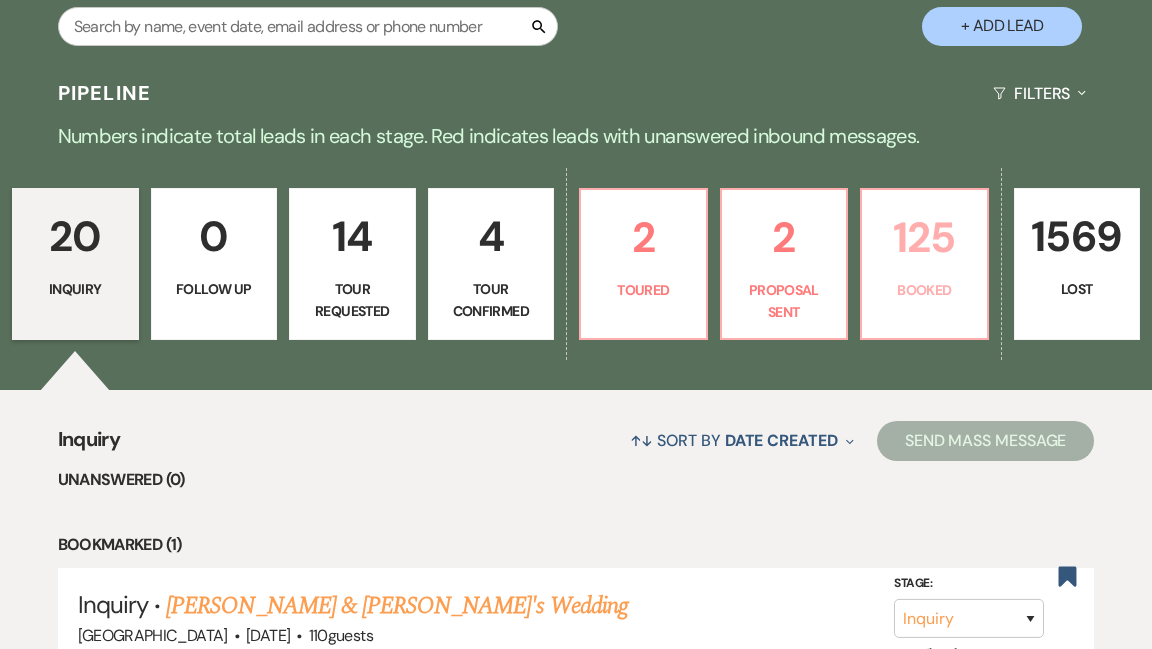 click on "125" at bounding box center [924, 237] 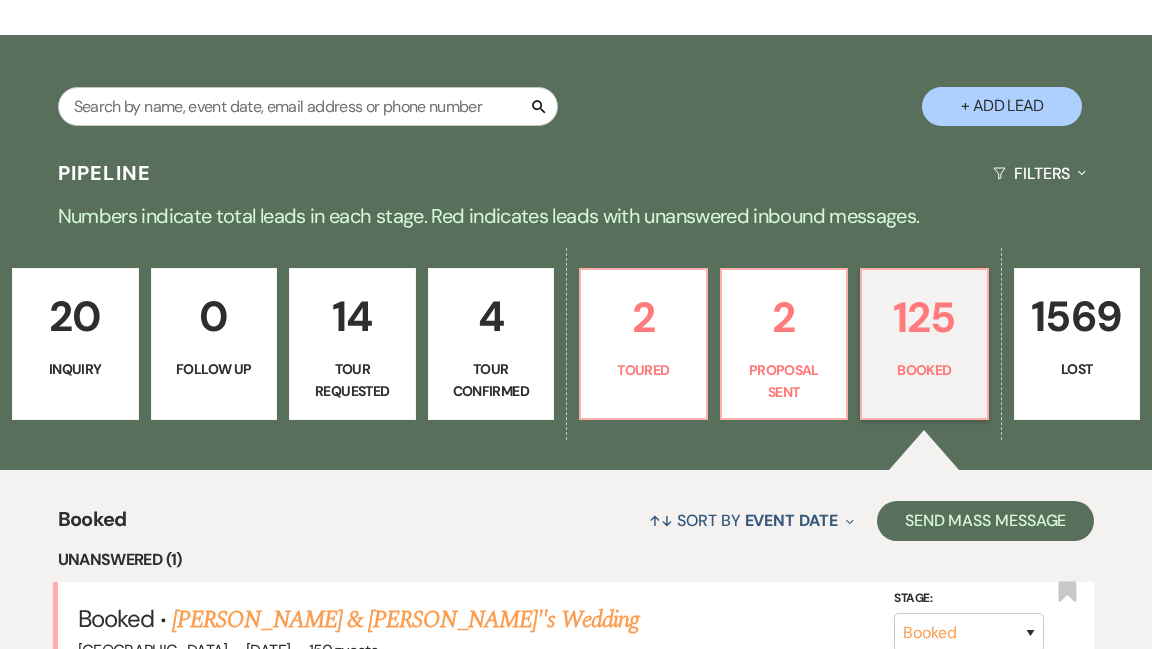 scroll, scrollTop: 304, scrollLeft: 0, axis: vertical 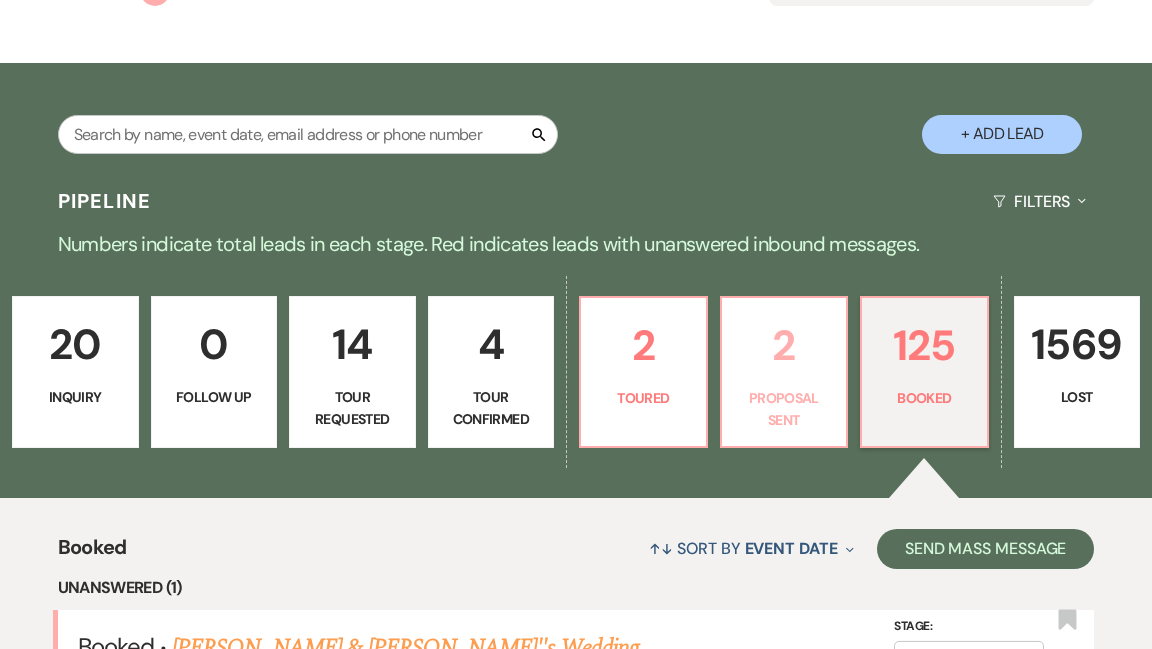 click on "2" at bounding box center (784, 345) 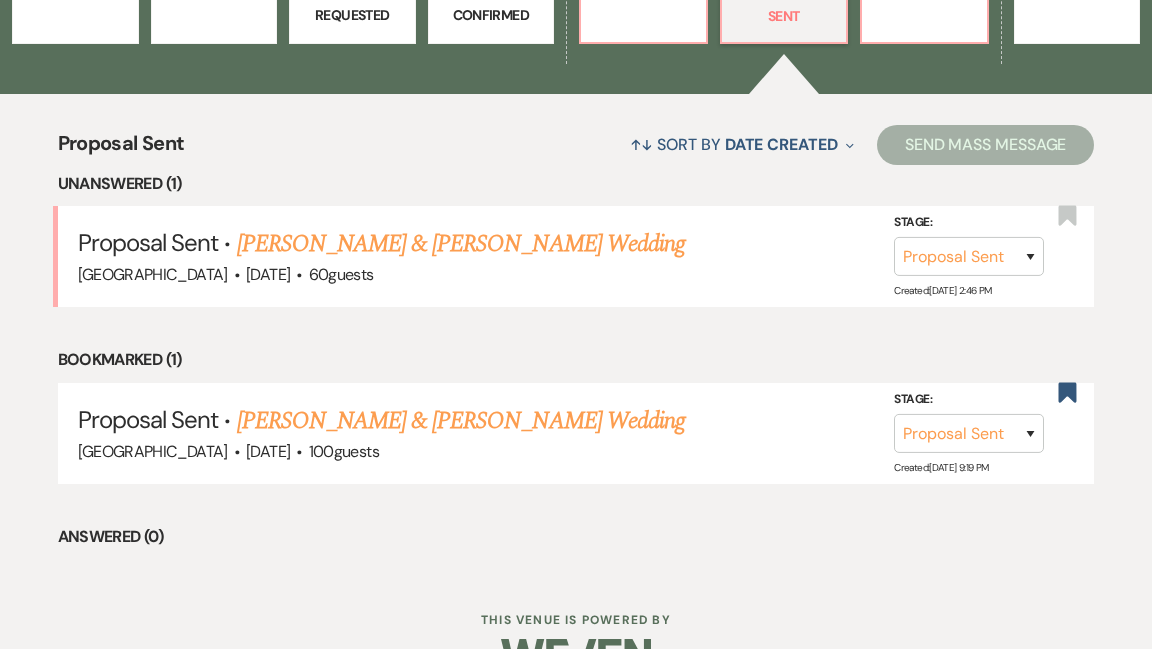 scroll, scrollTop: 712, scrollLeft: 0, axis: vertical 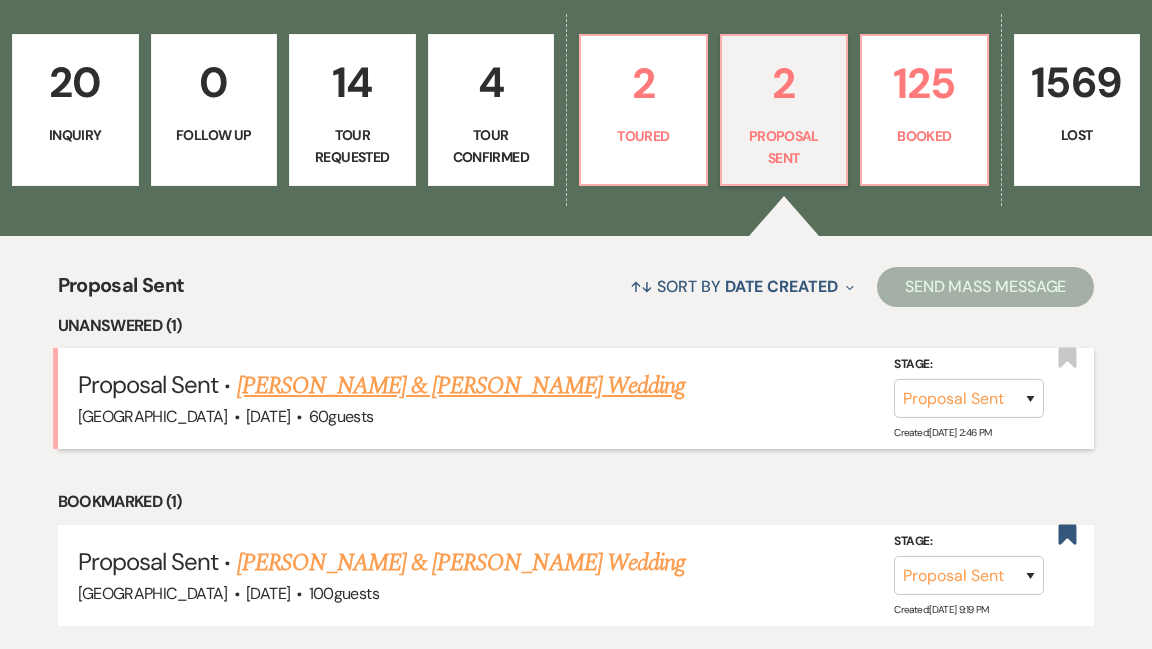 click on "[PERSON_NAME] & [PERSON_NAME] Wedding" at bounding box center (461, 386) 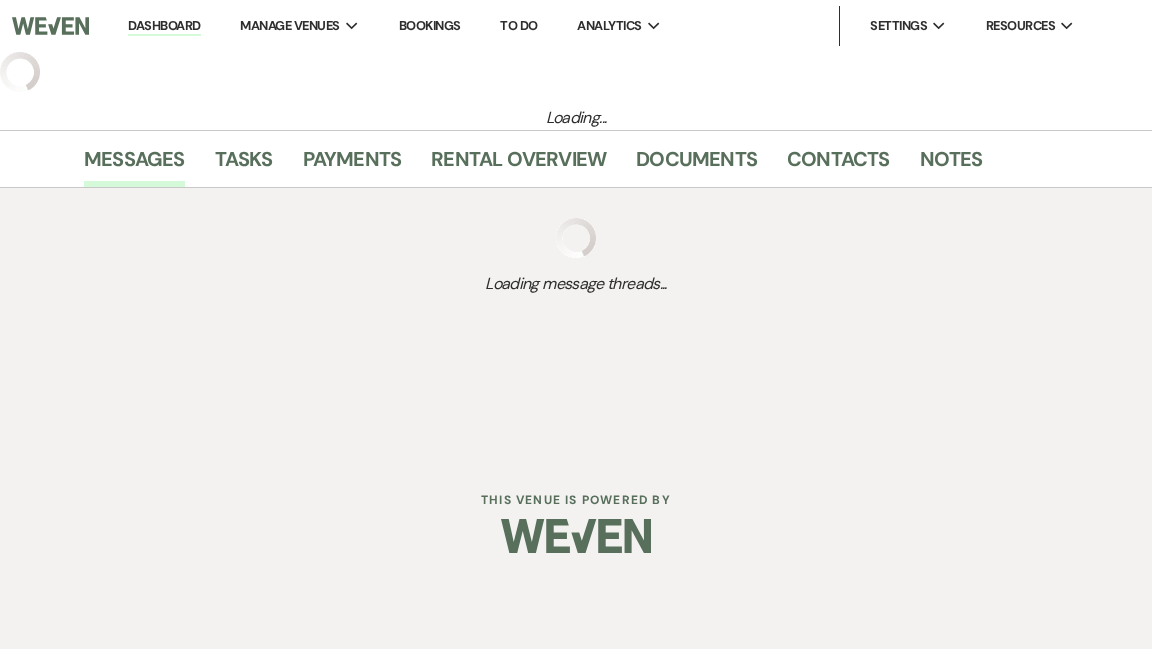 scroll, scrollTop: 0, scrollLeft: 0, axis: both 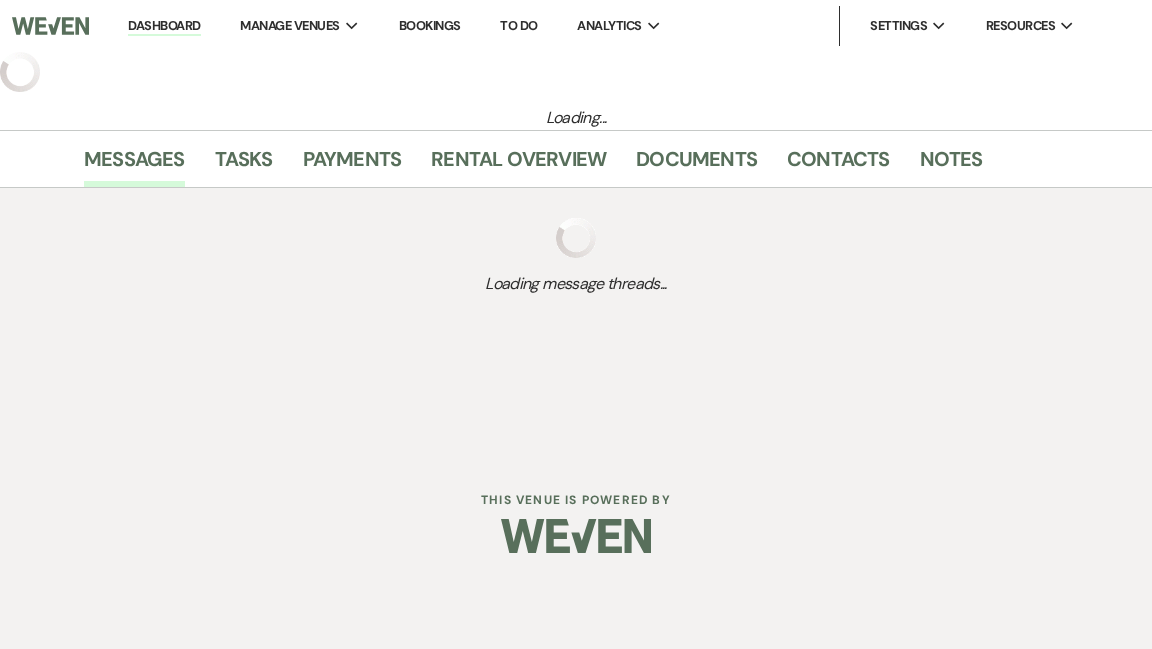 select on "6" 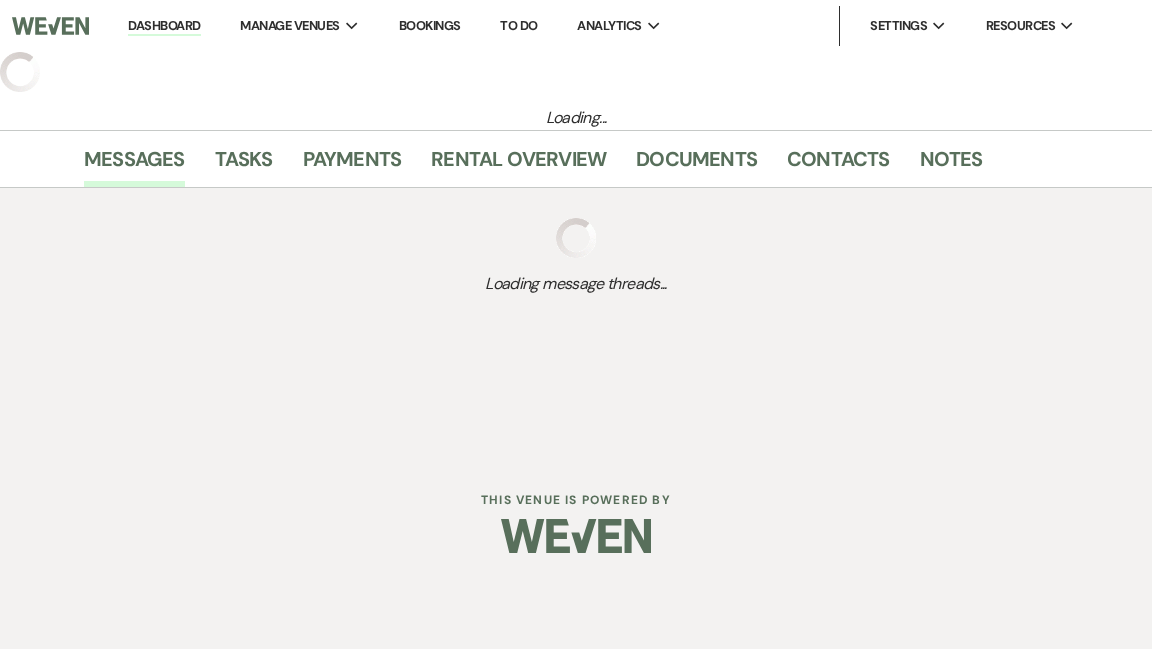 select on "5" 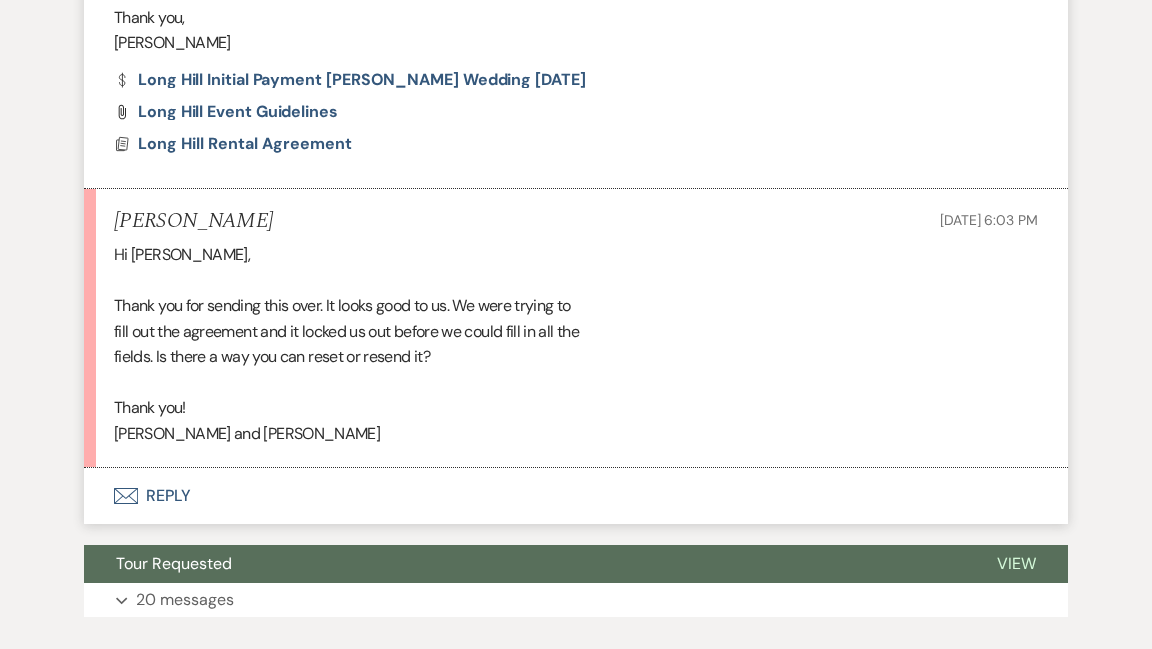 scroll, scrollTop: 1361, scrollLeft: 0, axis: vertical 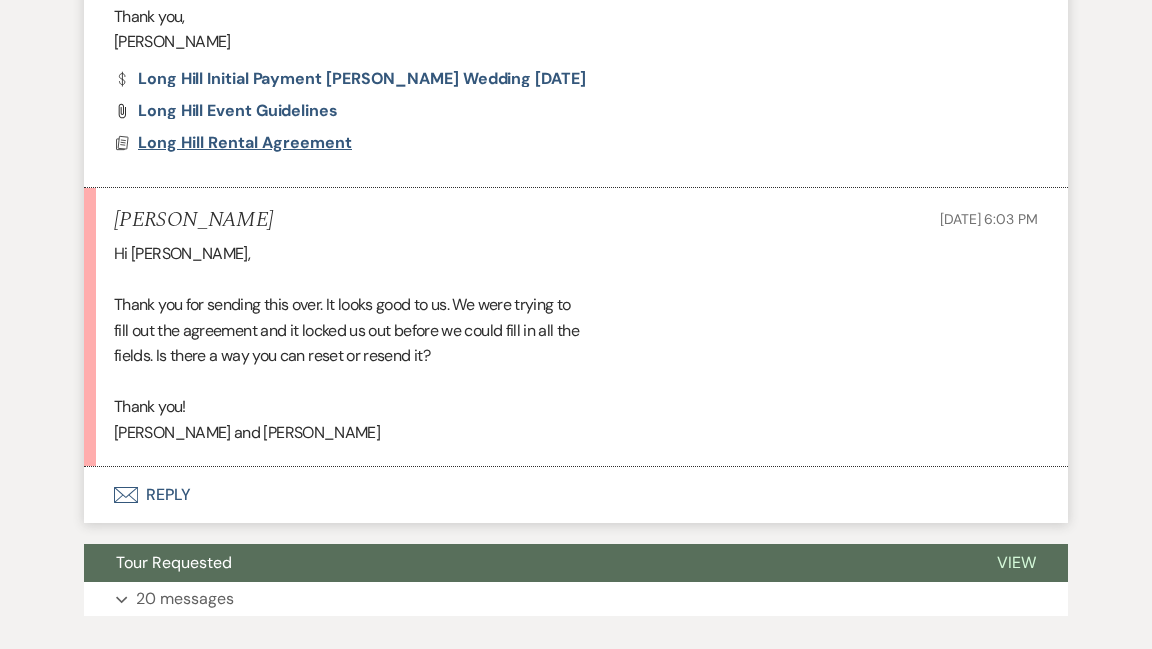 click on "Long Hill Rental Agreement" at bounding box center [245, 142] 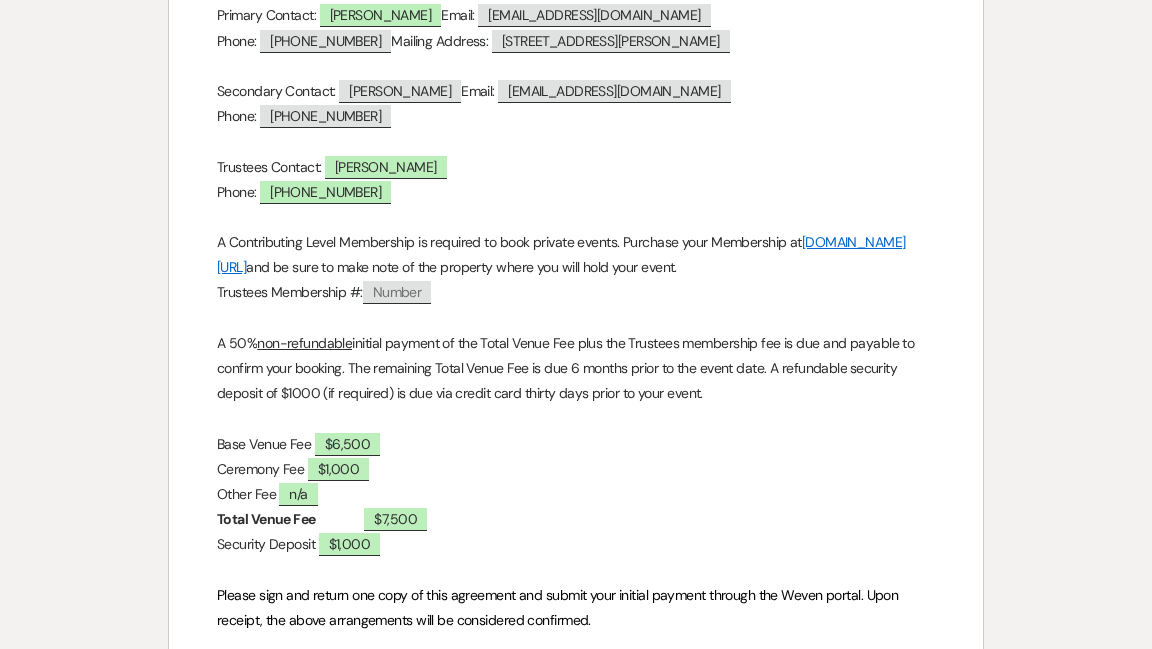 scroll, scrollTop: 685, scrollLeft: 0, axis: vertical 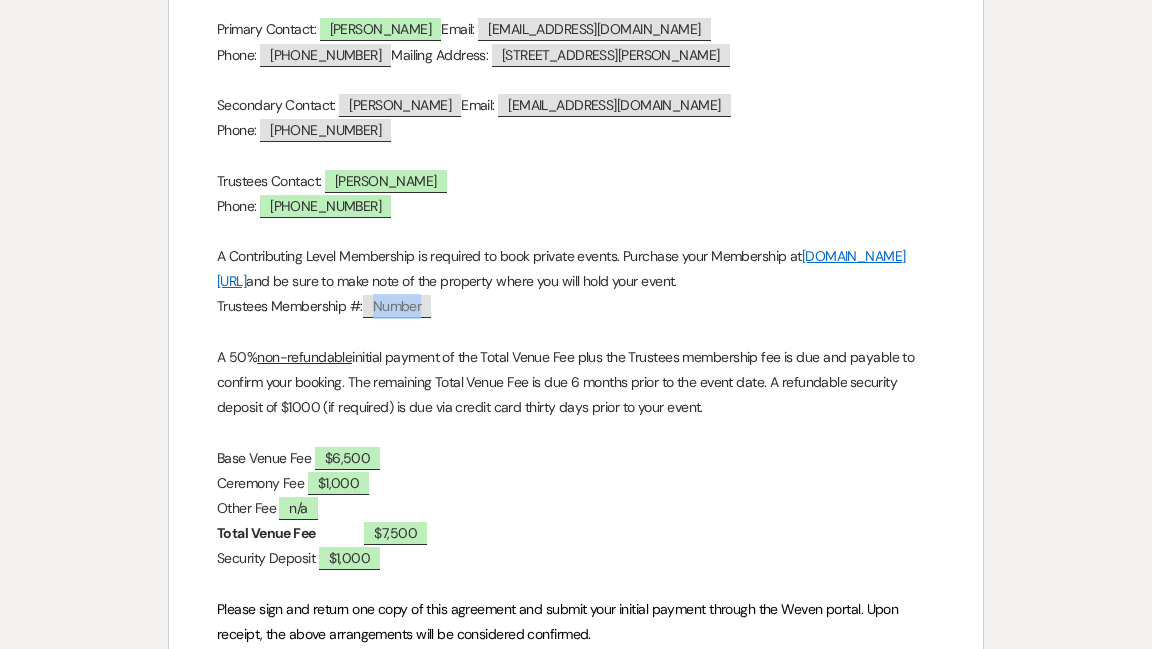 click on "Number" at bounding box center (397, 306) 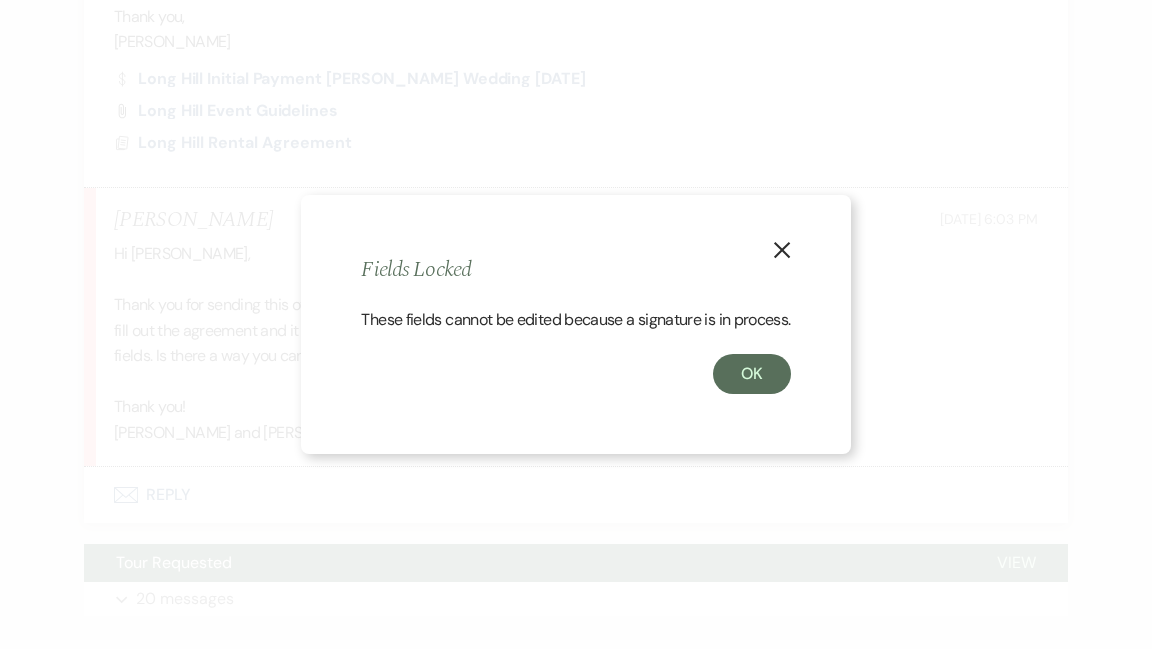 click on "X" 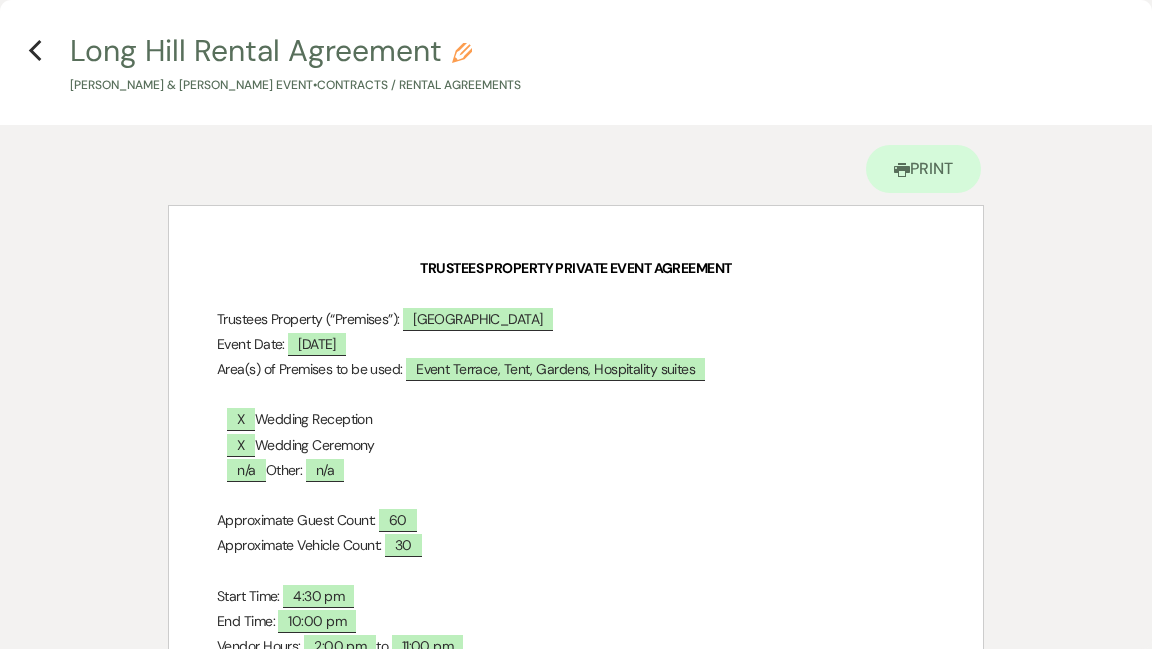 scroll, scrollTop: 0, scrollLeft: 0, axis: both 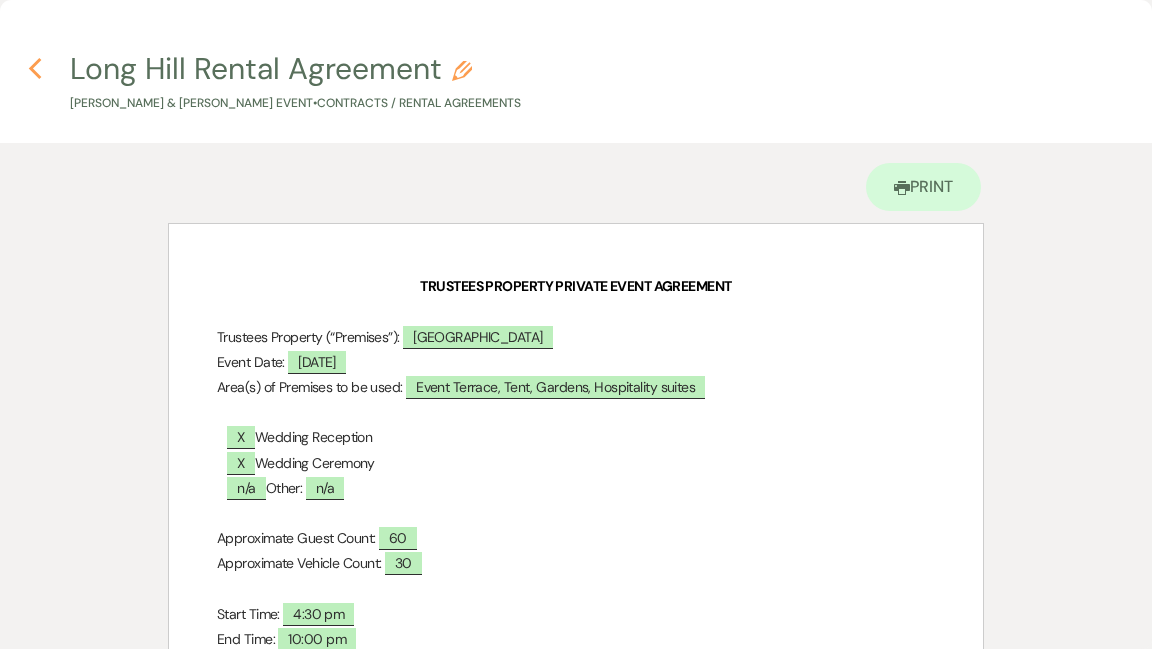 click on "Previous" 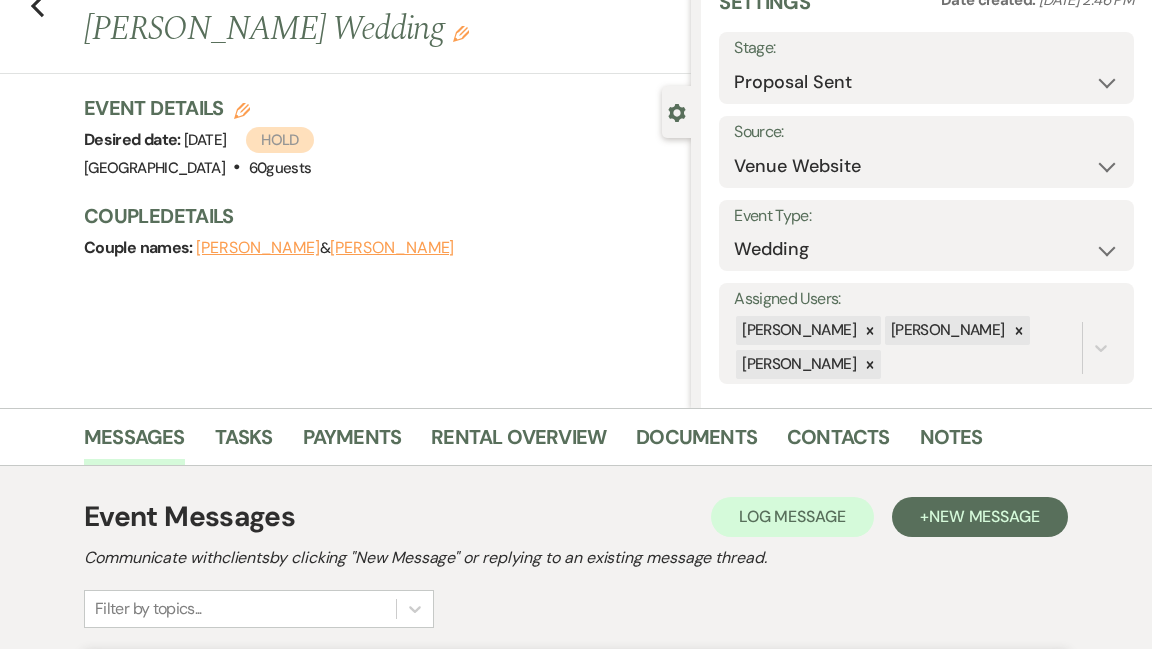scroll, scrollTop: 0, scrollLeft: 0, axis: both 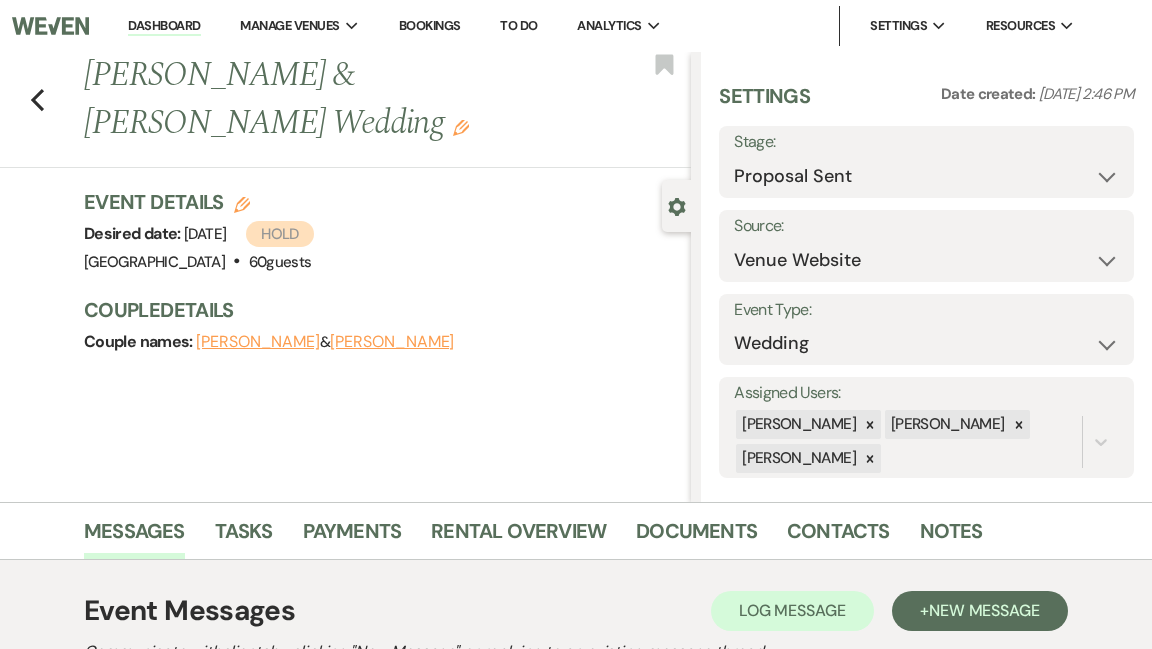 click on "Dashboard" at bounding box center (164, 26) 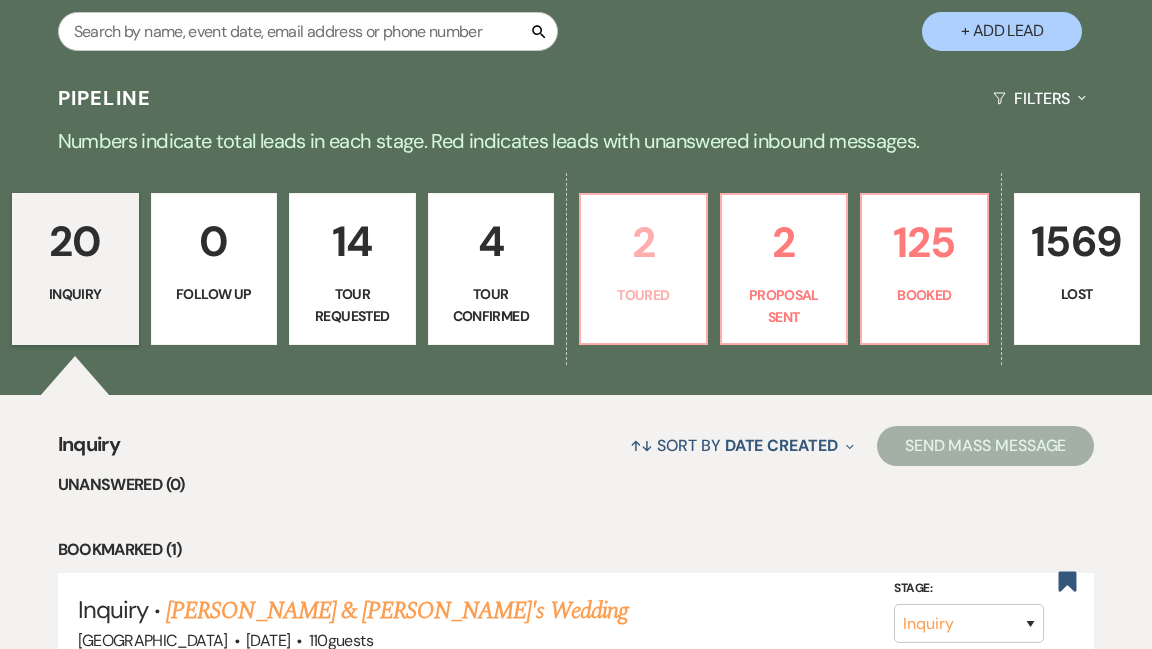 scroll, scrollTop: 444, scrollLeft: 0, axis: vertical 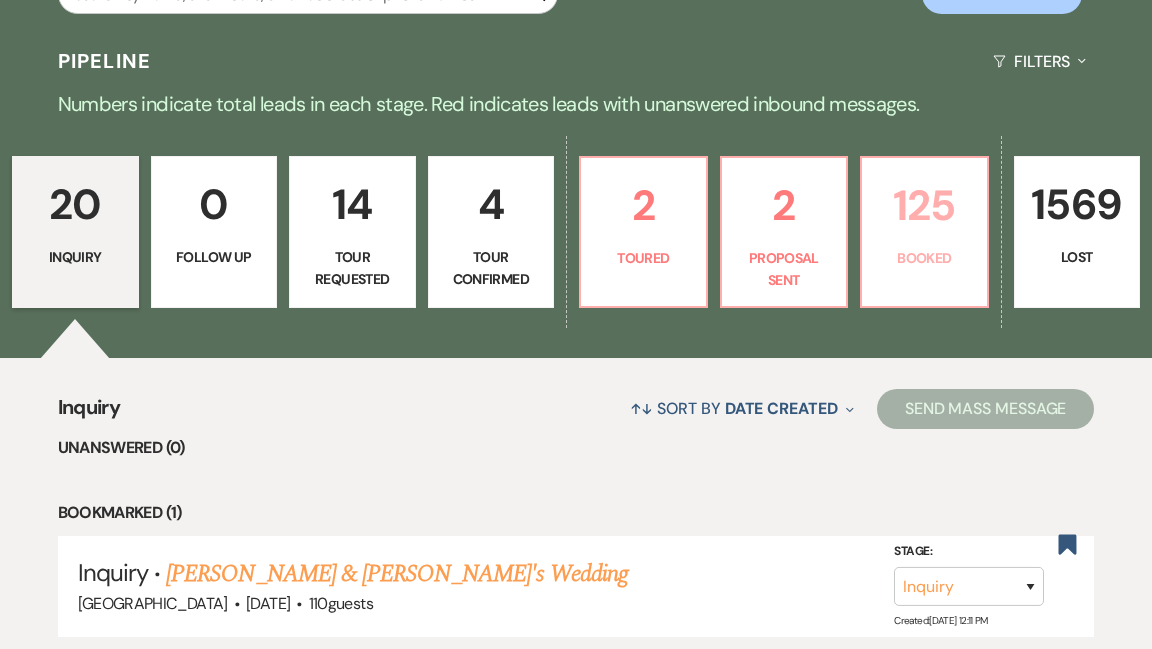 click on "125 Booked" at bounding box center [924, 232] 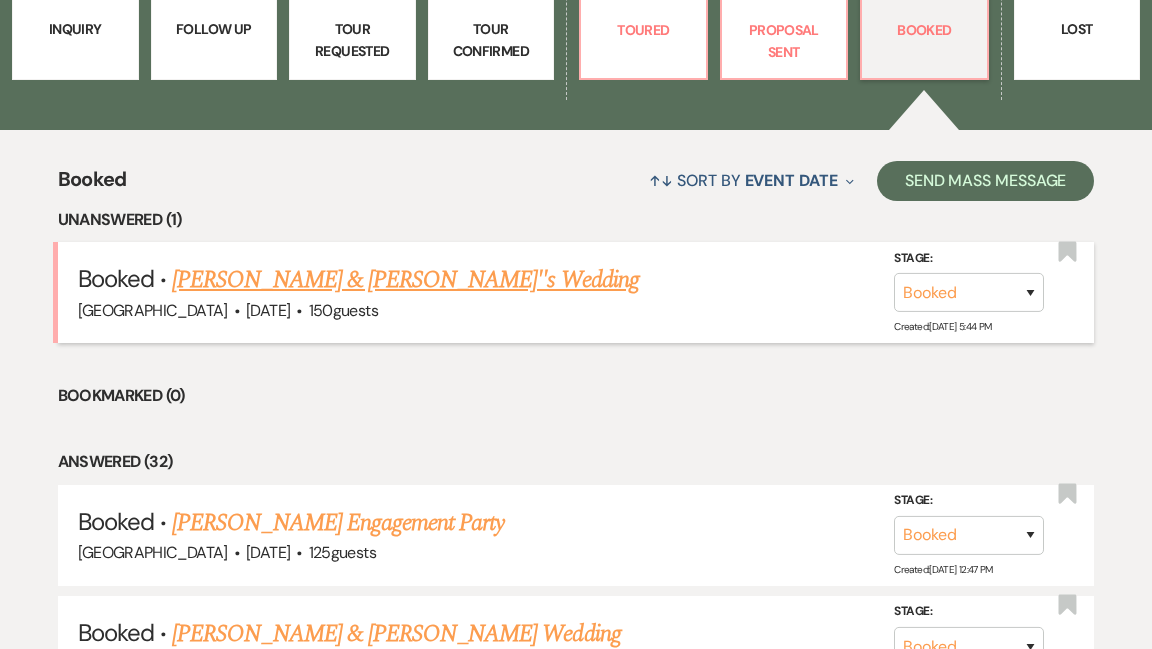 scroll, scrollTop: 673, scrollLeft: 0, axis: vertical 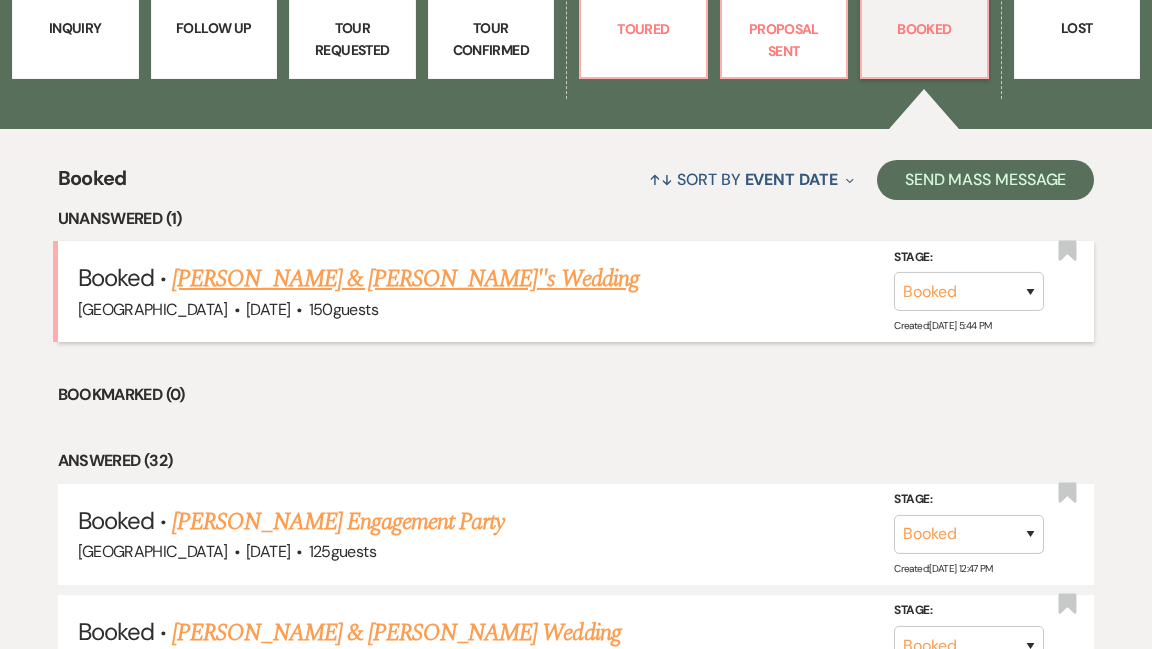 click on "[PERSON_NAME] & [PERSON_NAME]''s Wedding" at bounding box center (405, 279) 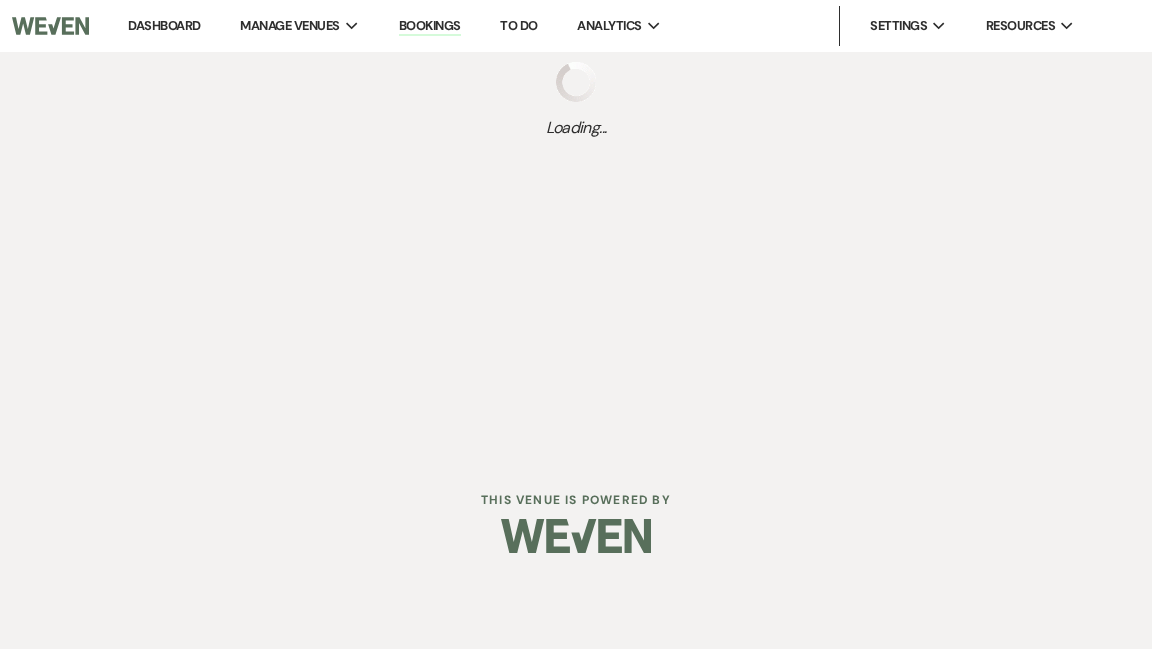 scroll, scrollTop: 0, scrollLeft: 0, axis: both 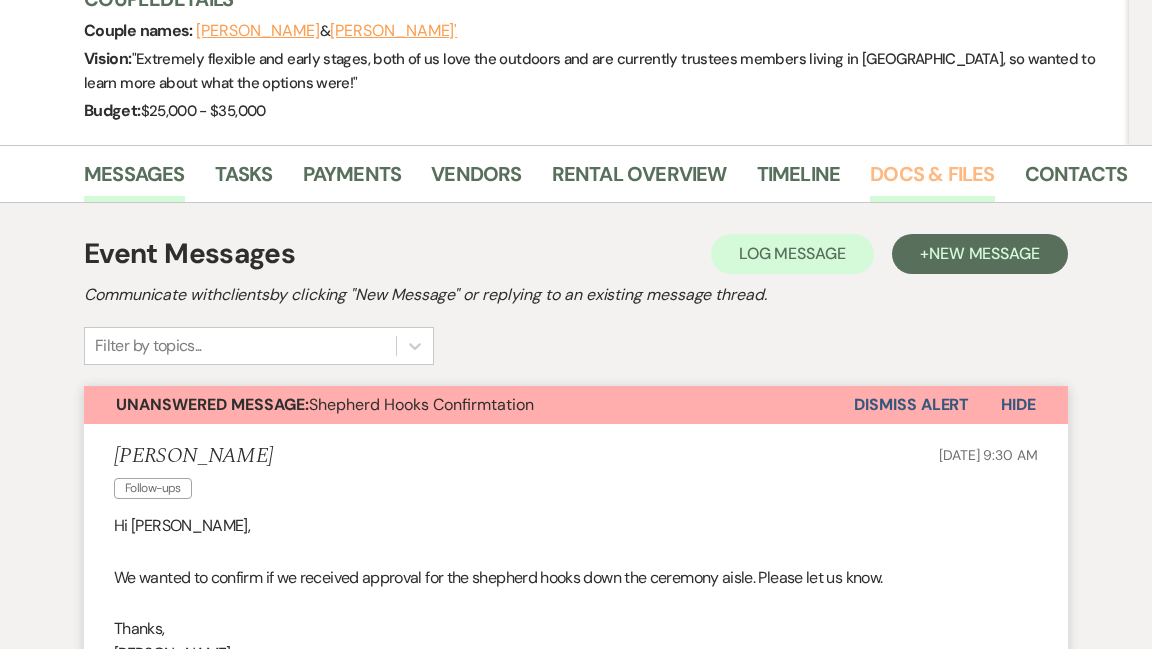 click on "Docs & Files" at bounding box center (932, 180) 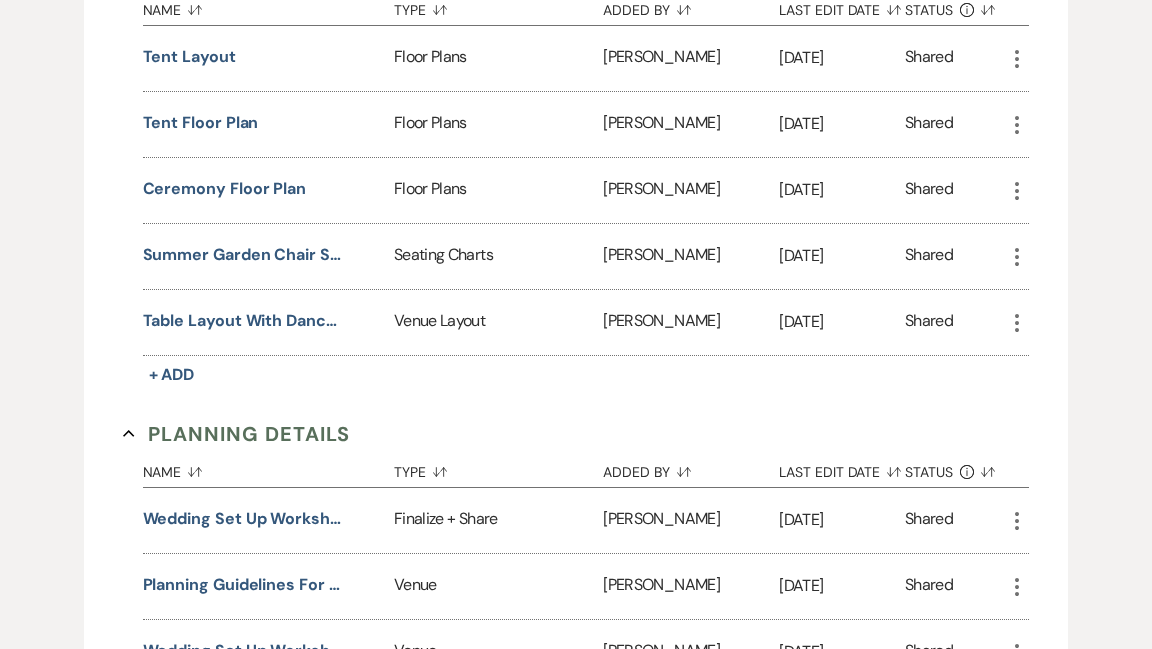 scroll, scrollTop: 974, scrollLeft: 0, axis: vertical 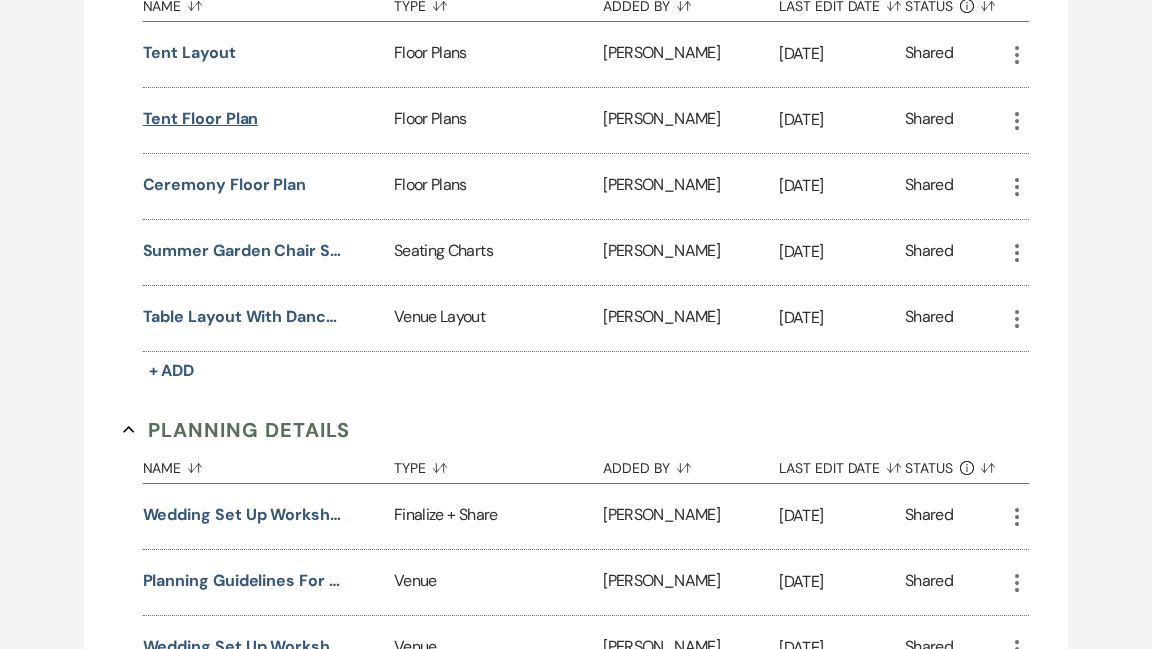 click on "Tent Floor Plan" at bounding box center [201, 119] 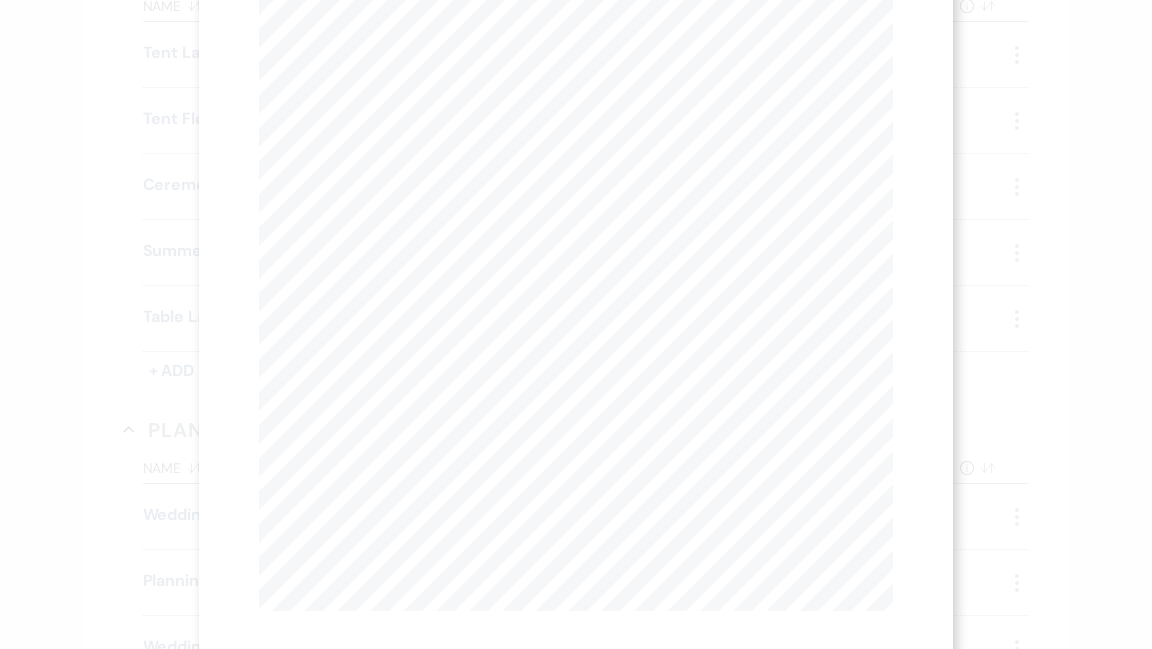 scroll, scrollTop: 276, scrollLeft: 0, axis: vertical 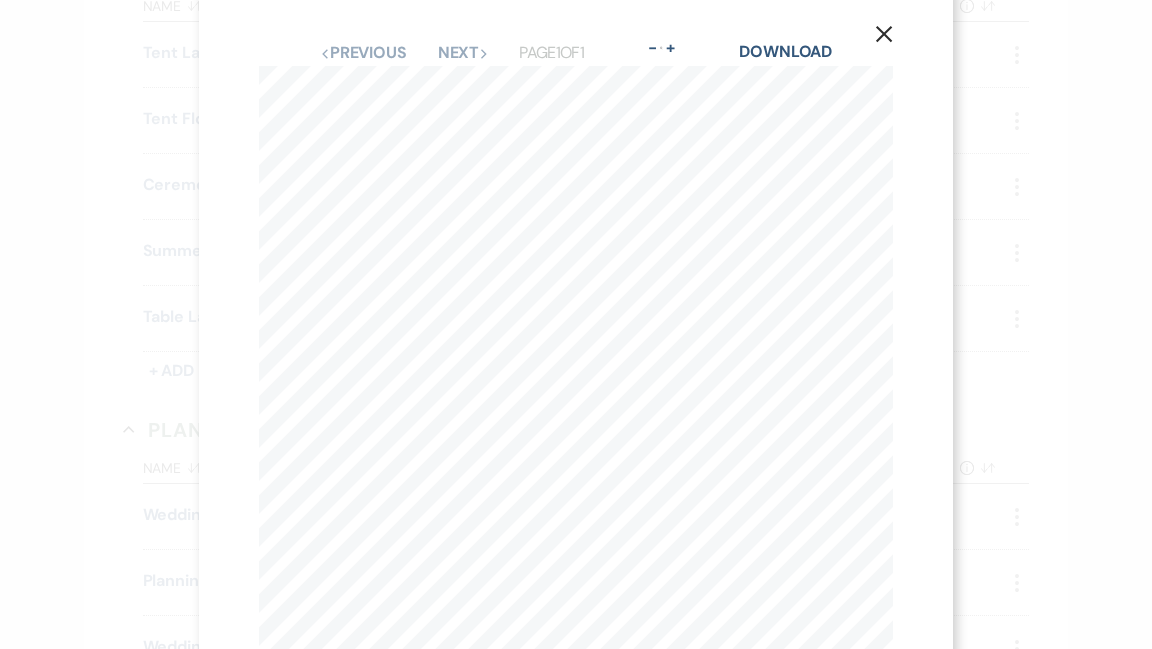 click on "X" 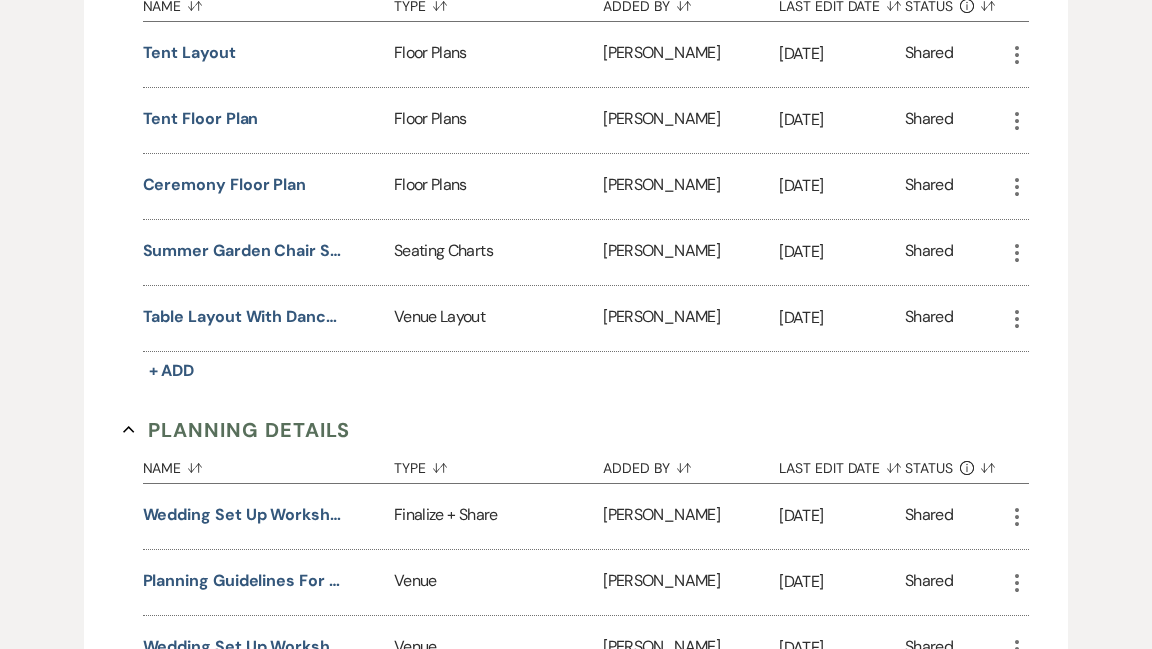 scroll, scrollTop: 965, scrollLeft: 0, axis: vertical 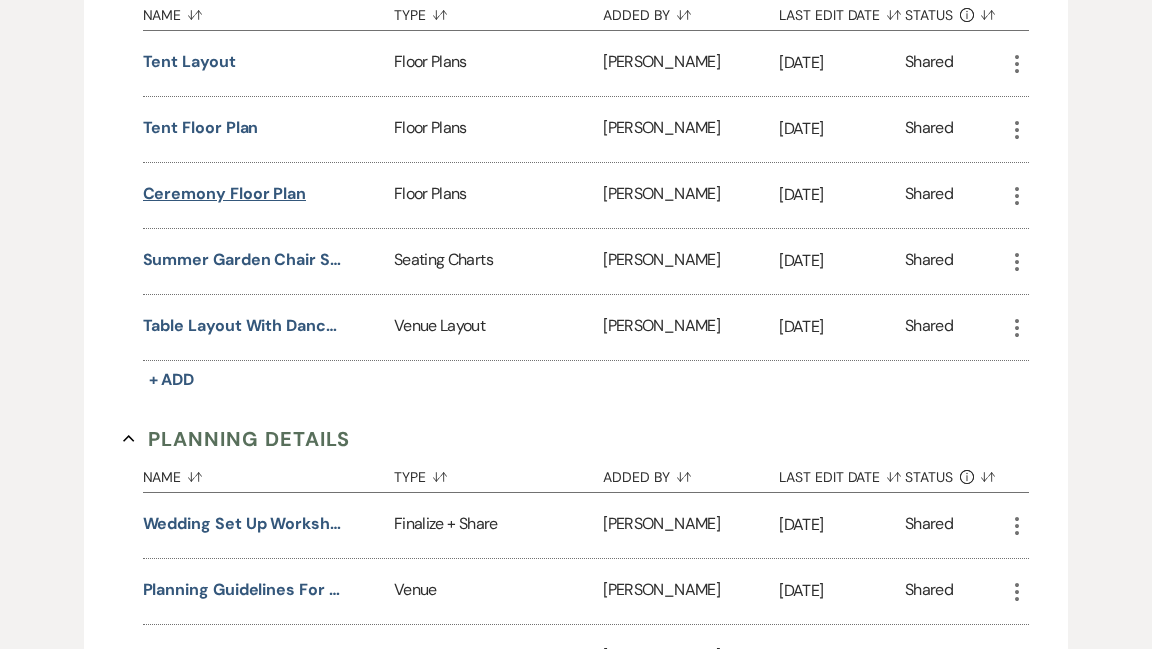 click on "Ceremony Floor Plan" at bounding box center [224, 194] 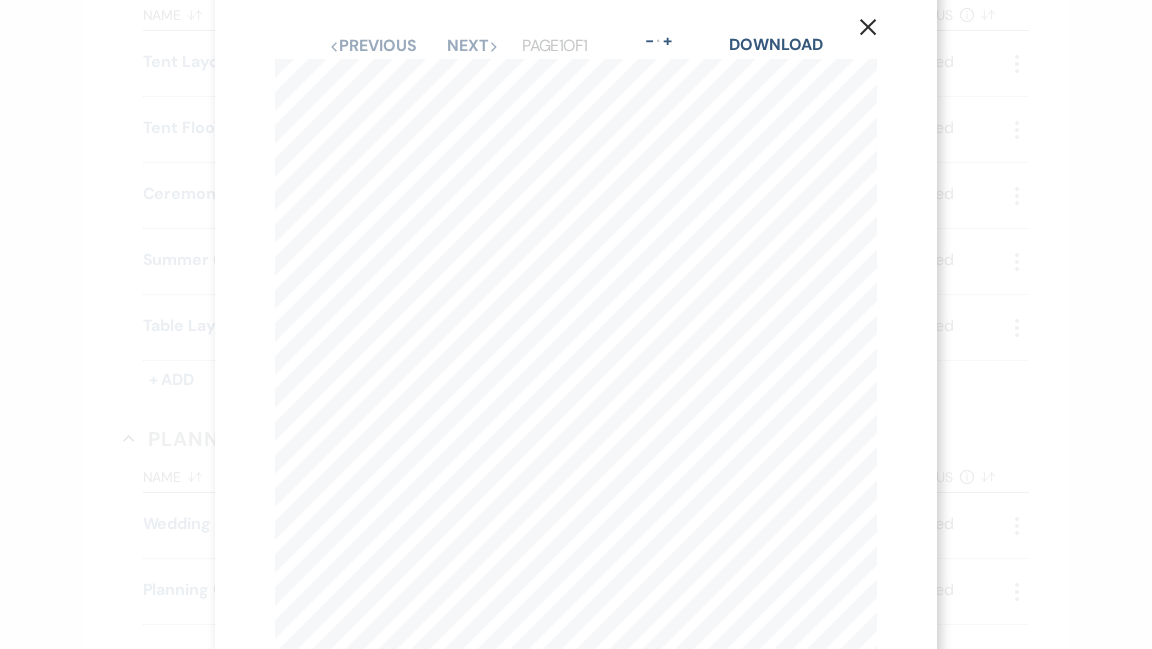 scroll, scrollTop: 0, scrollLeft: 0, axis: both 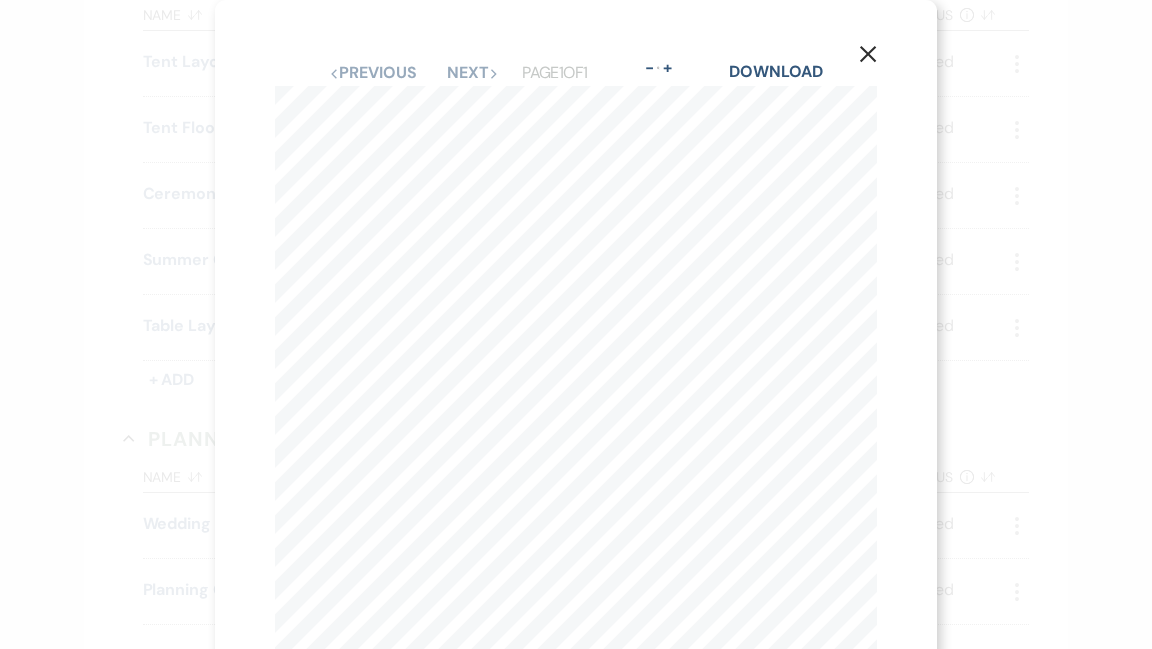 click on "X" 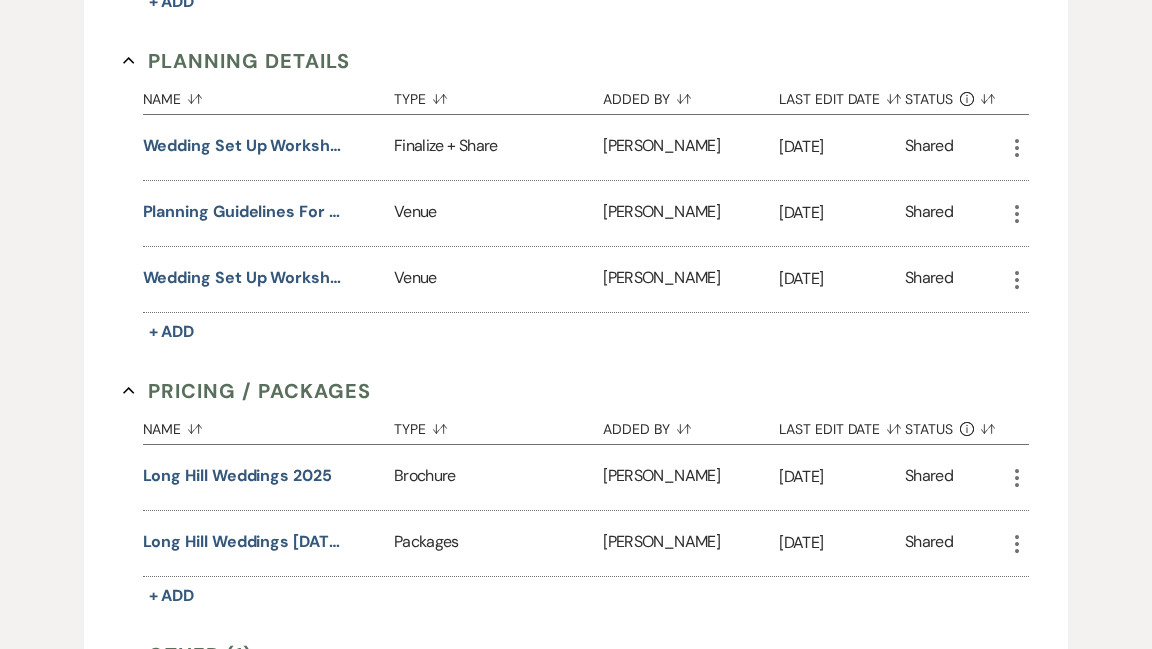 scroll, scrollTop: 1348, scrollLeft: 0, axis: vertical 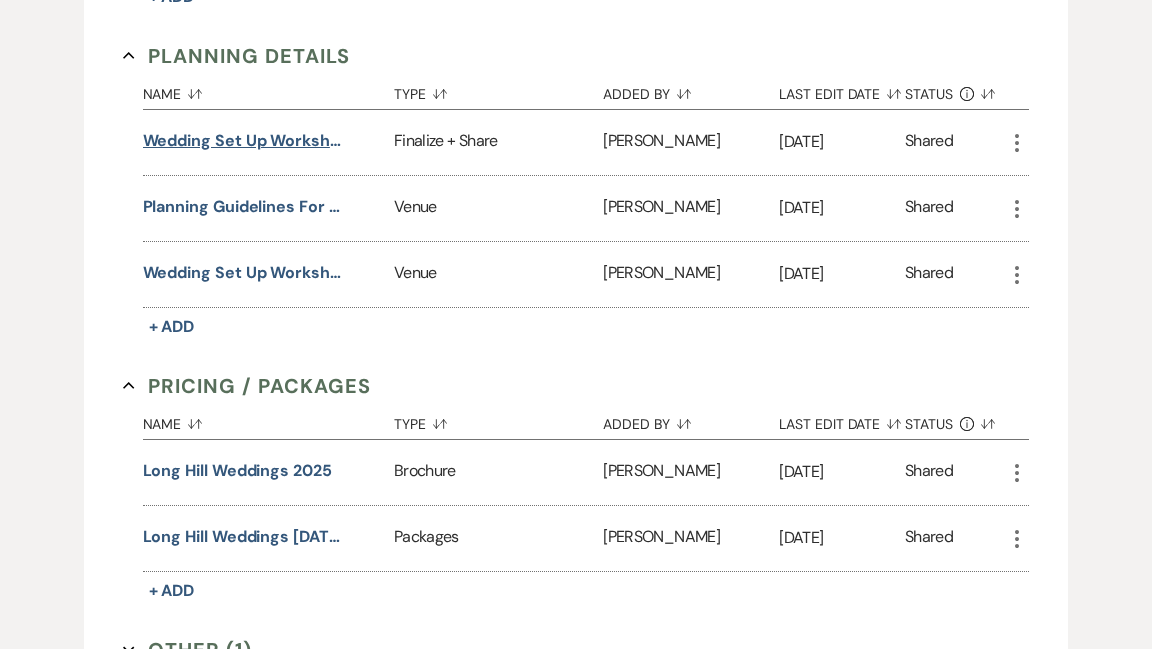 click on "Wedding Set Up Worksheet" at bounding box center (243, 141) 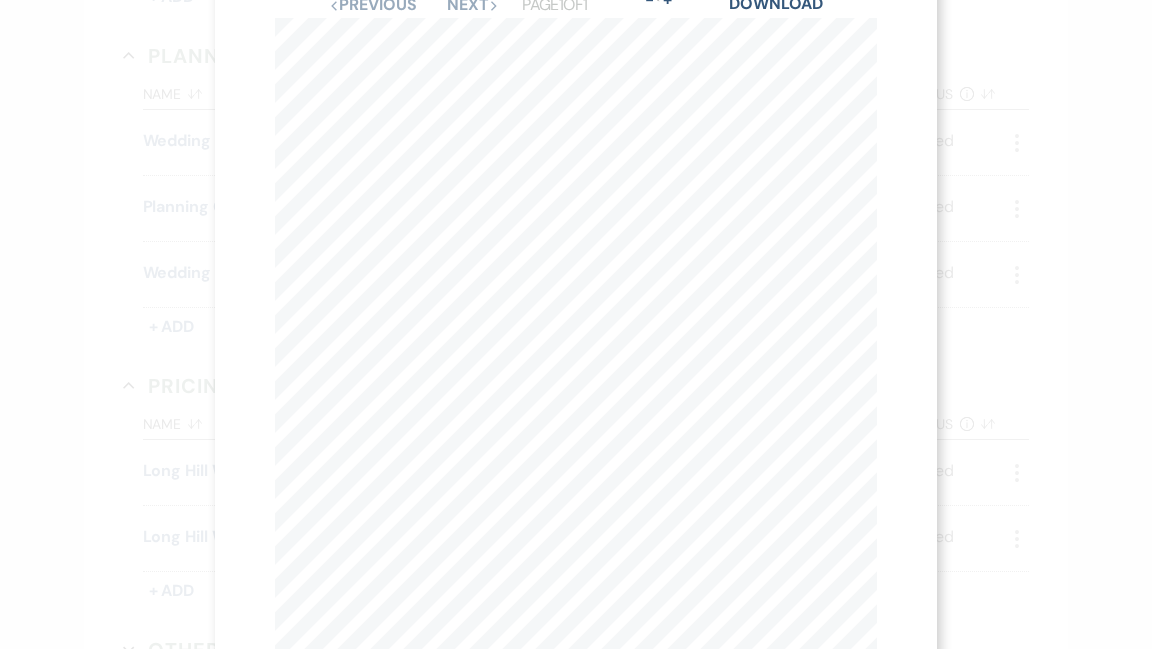 scroll, scrollTop: 0, scrollLeft: 0, axis: both 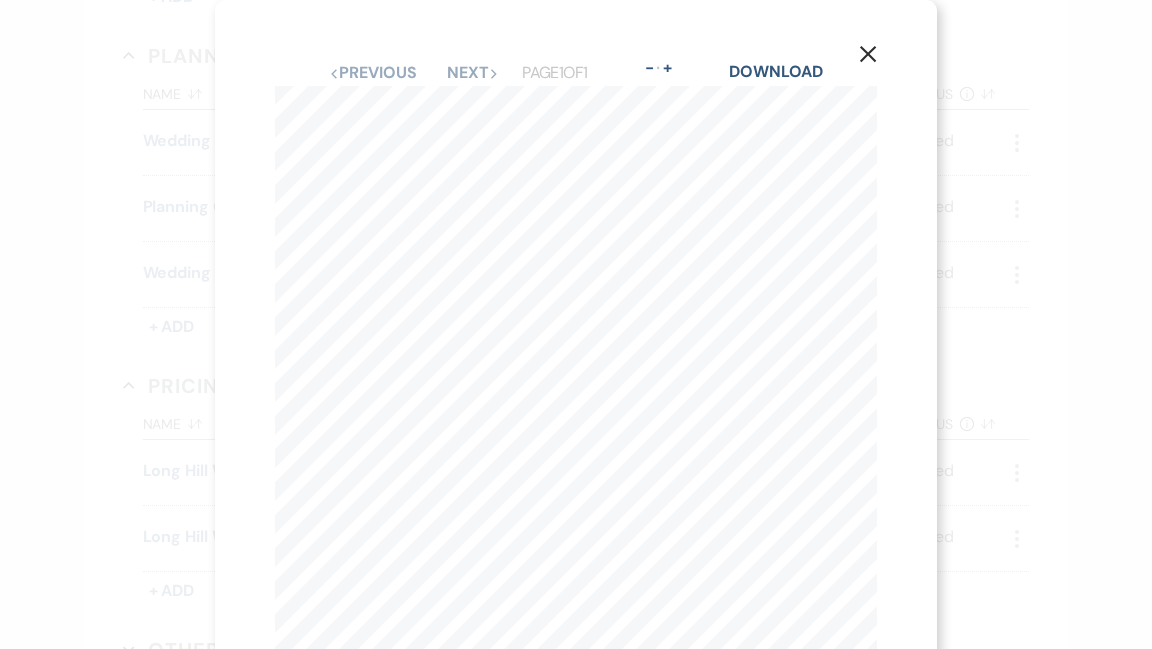 click 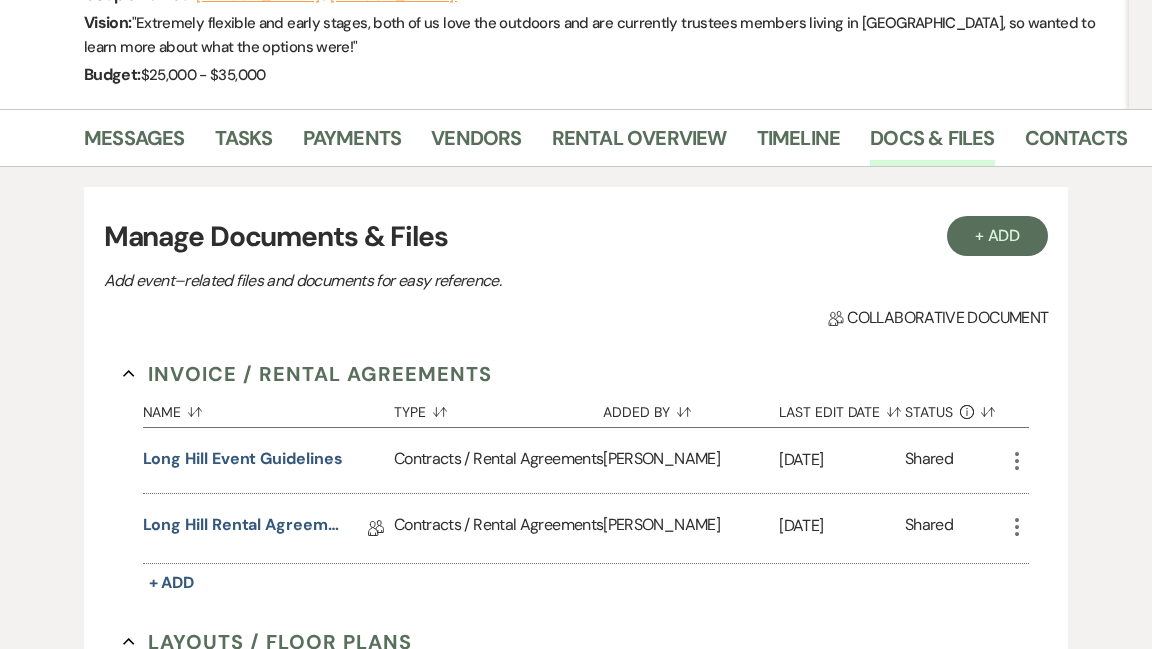 scroll, scrollTop: 296, scrollLeft: 0, axis: vertical 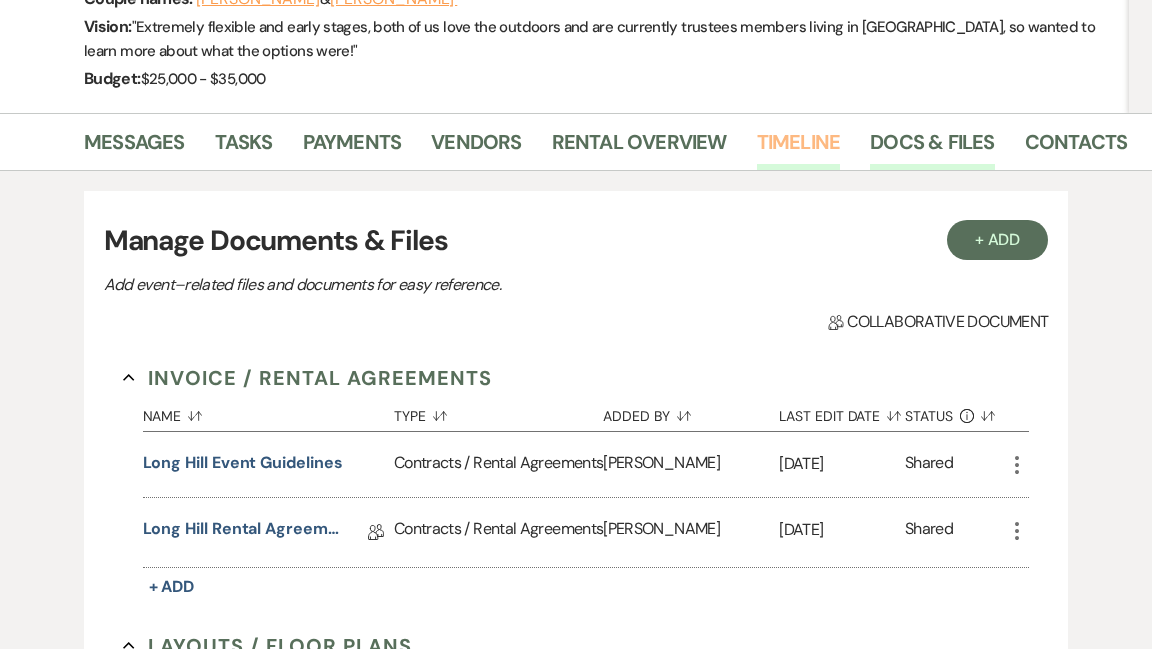 click on "Timeline" at bounding box center (799, 148) 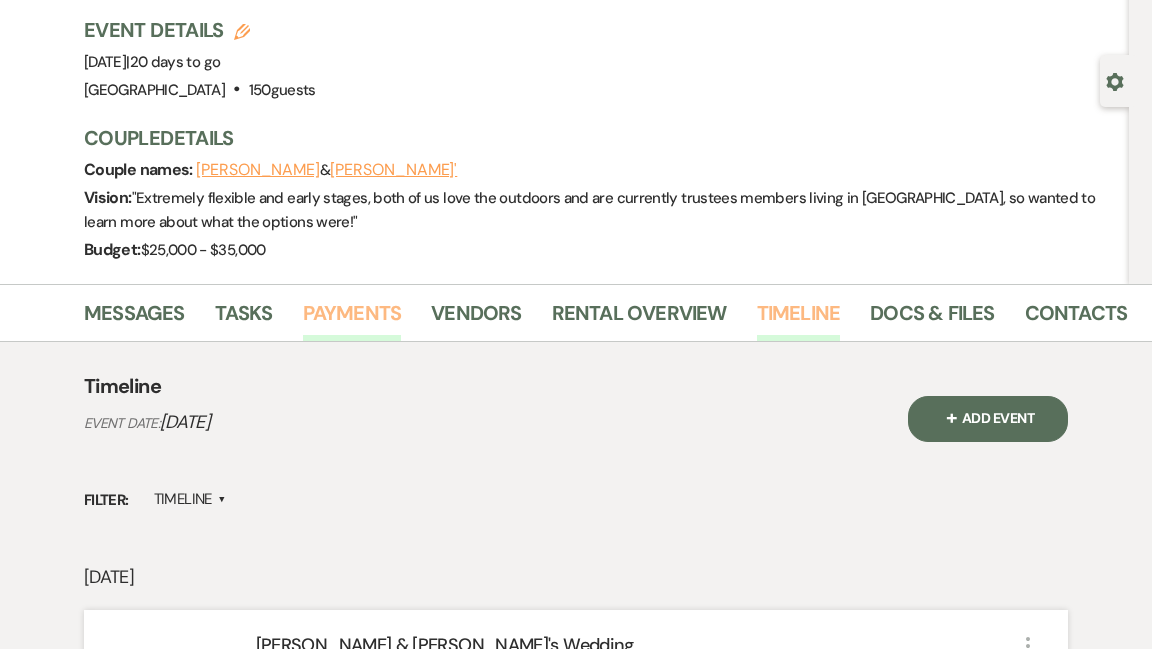 scroll, scrollTop: 122, scrollLeft: 0, axis: vertical 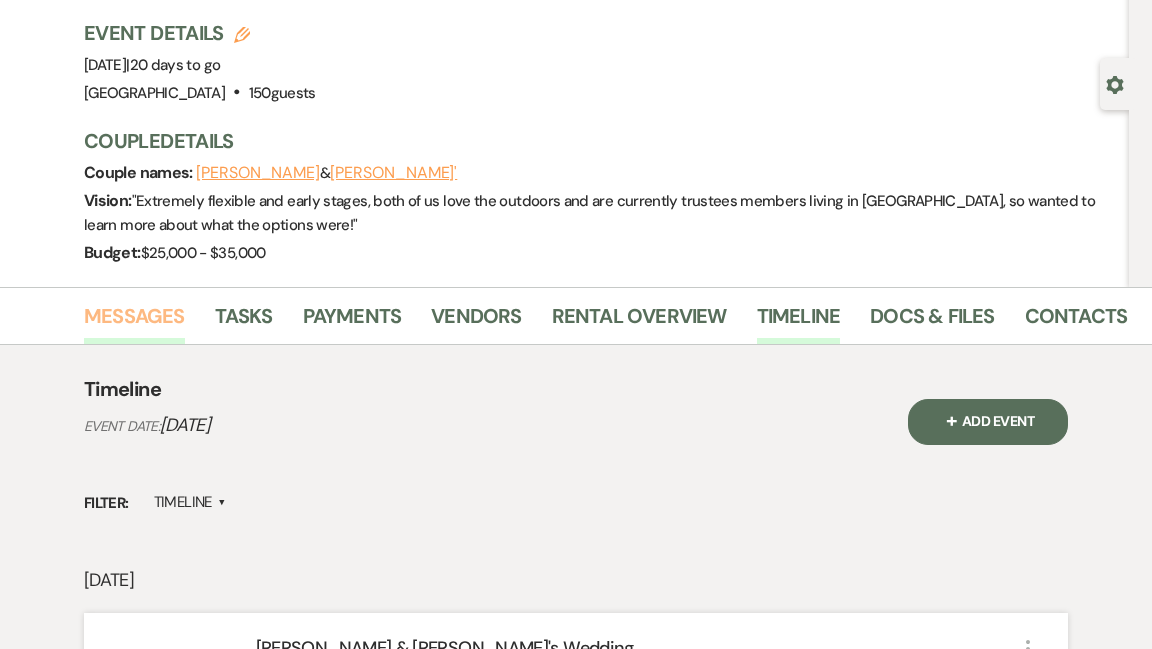 click on "Messages" at bounding box center (134, 322) 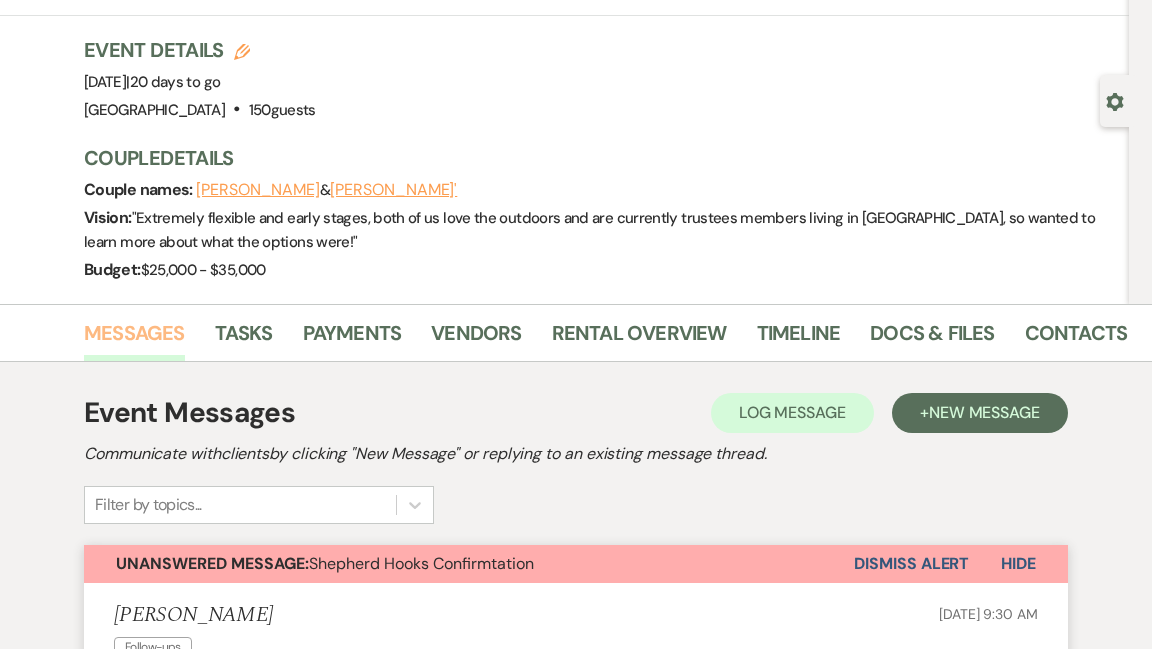scroll, scrollTop: 0, scrollLeft: 0, axis: both 